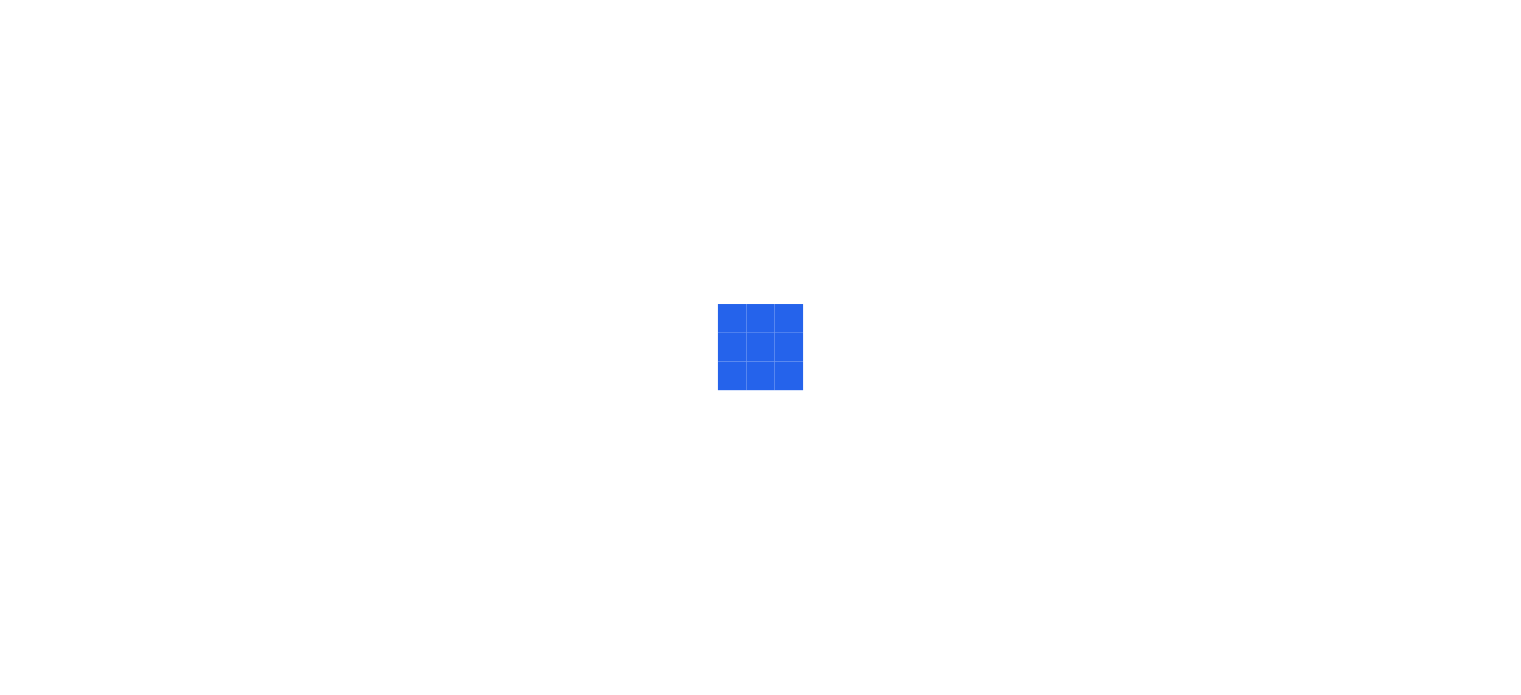 scroll, scrollTop: 0, scrollLeft: 0, axis: both 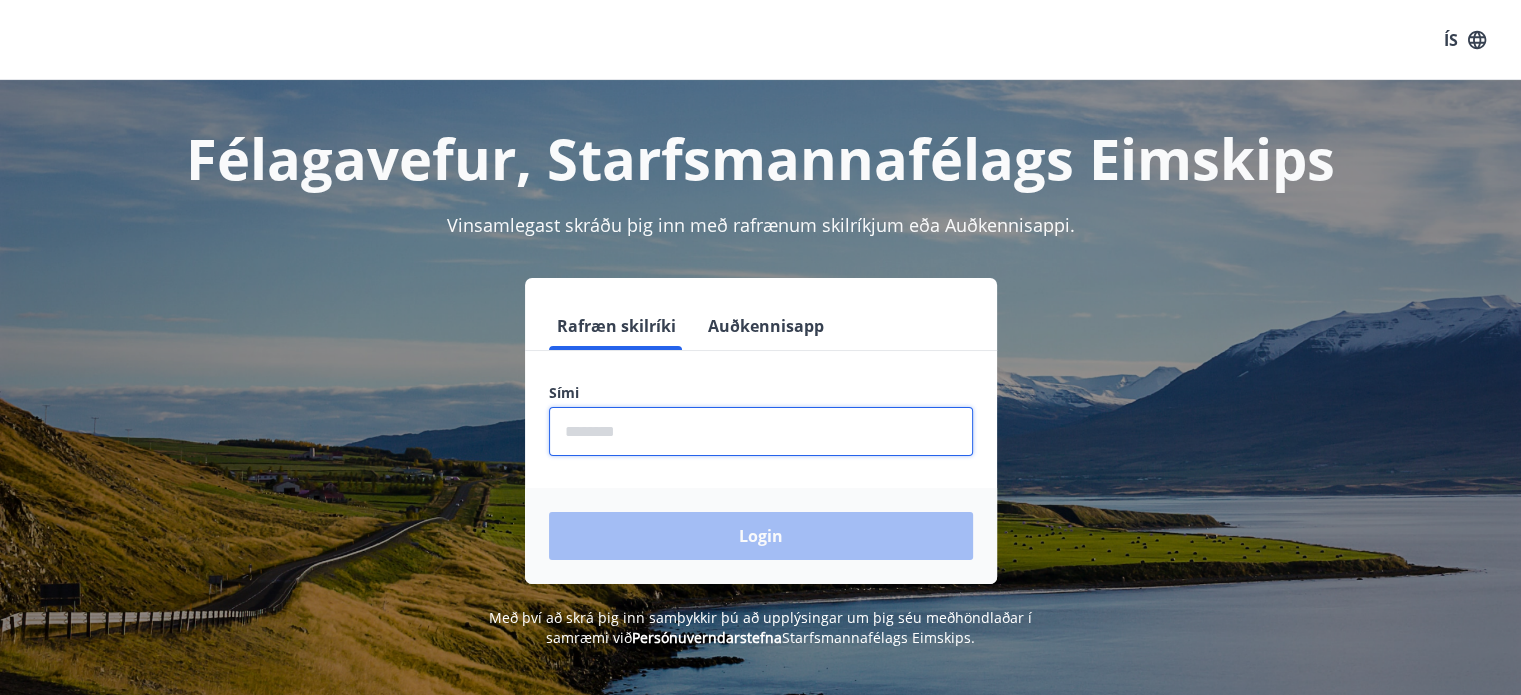 click at bounding box center [761, 431] 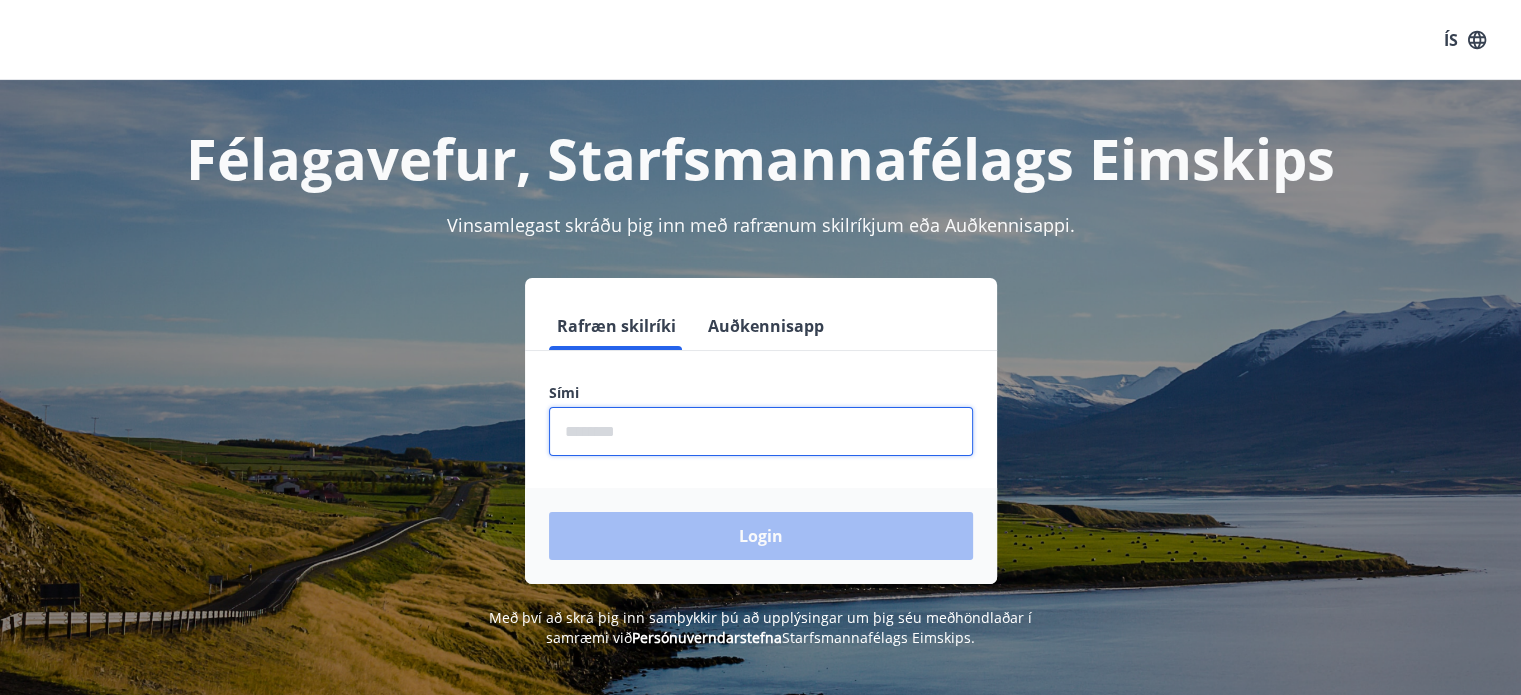 type on "********" 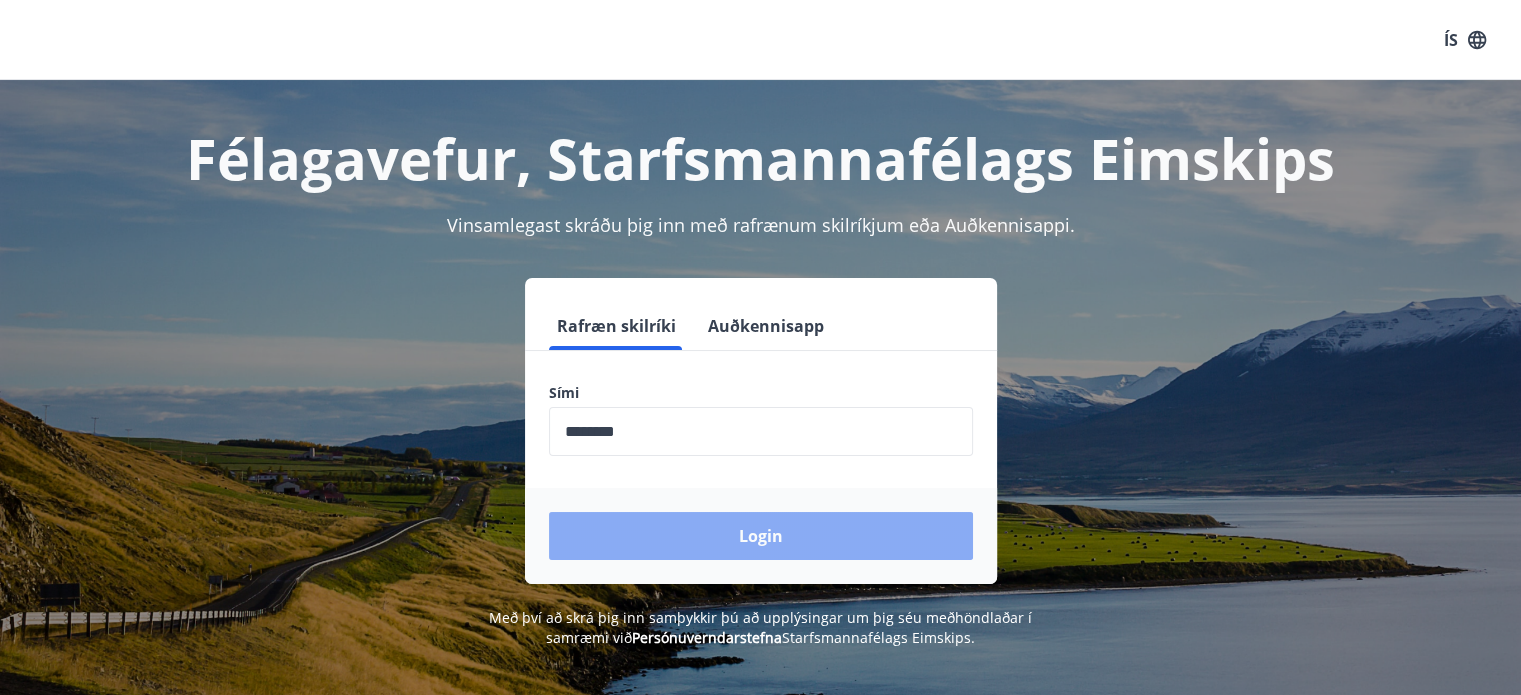 click on "Login" at bounding box center [761, 536] 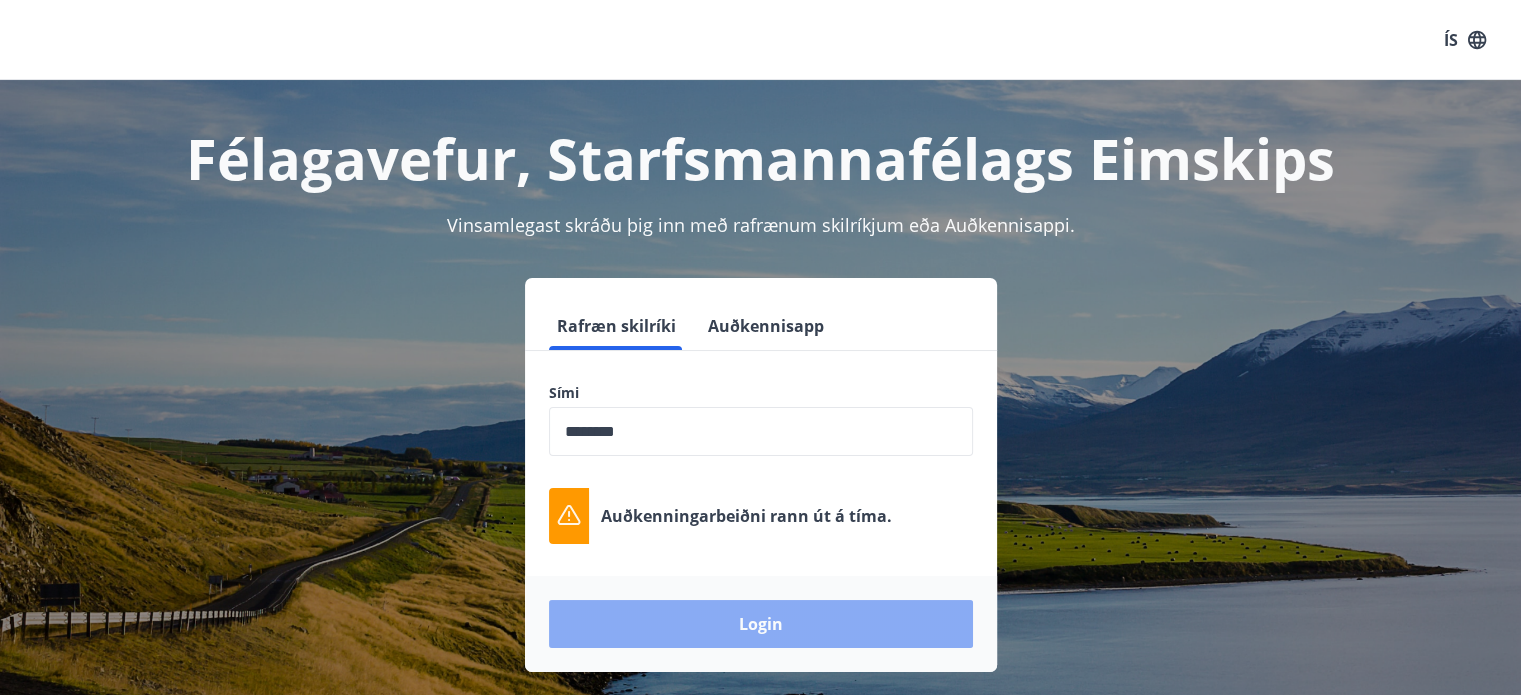 click on "Login" at bounding box center (761, 624) 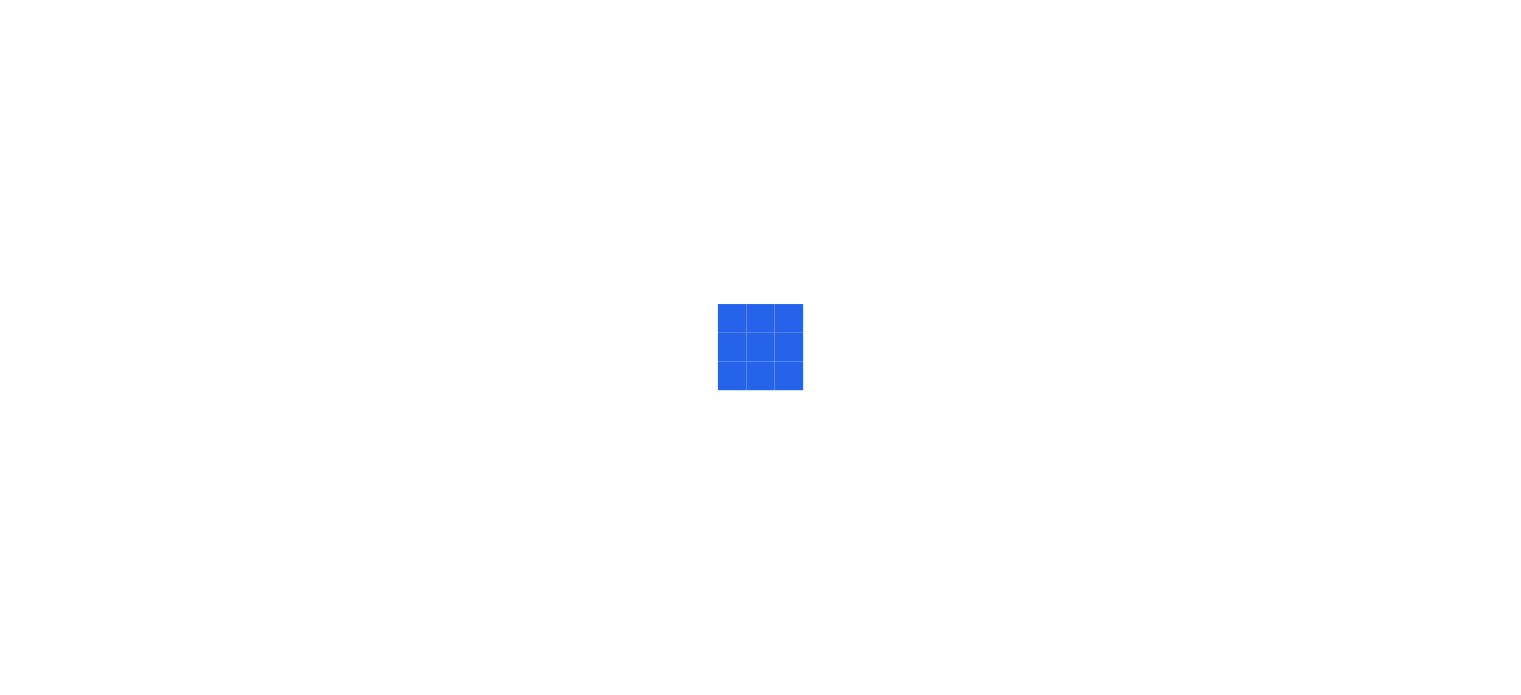 scroll, scrollTop: 0, scrollLeft: 0, axis: both 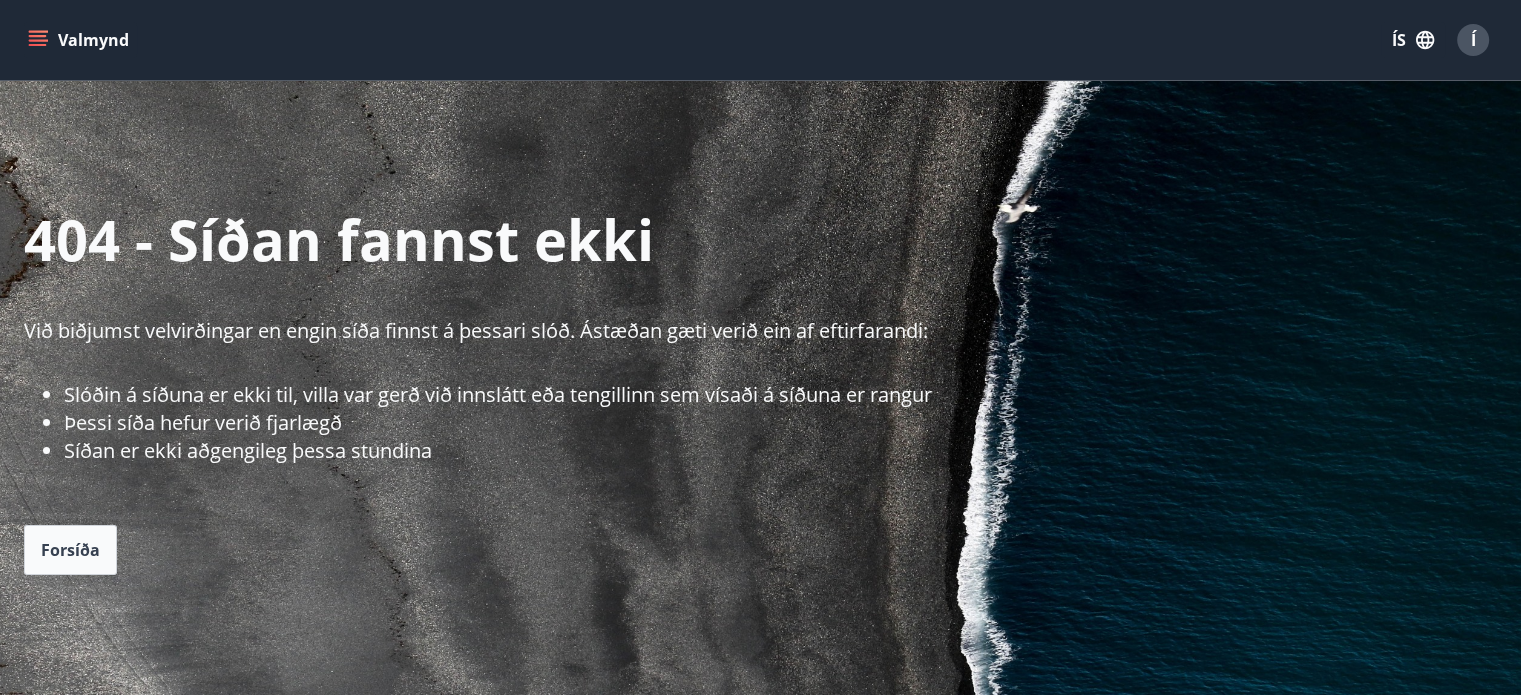 click on "Valmynd" at bounding box center (80, 40) 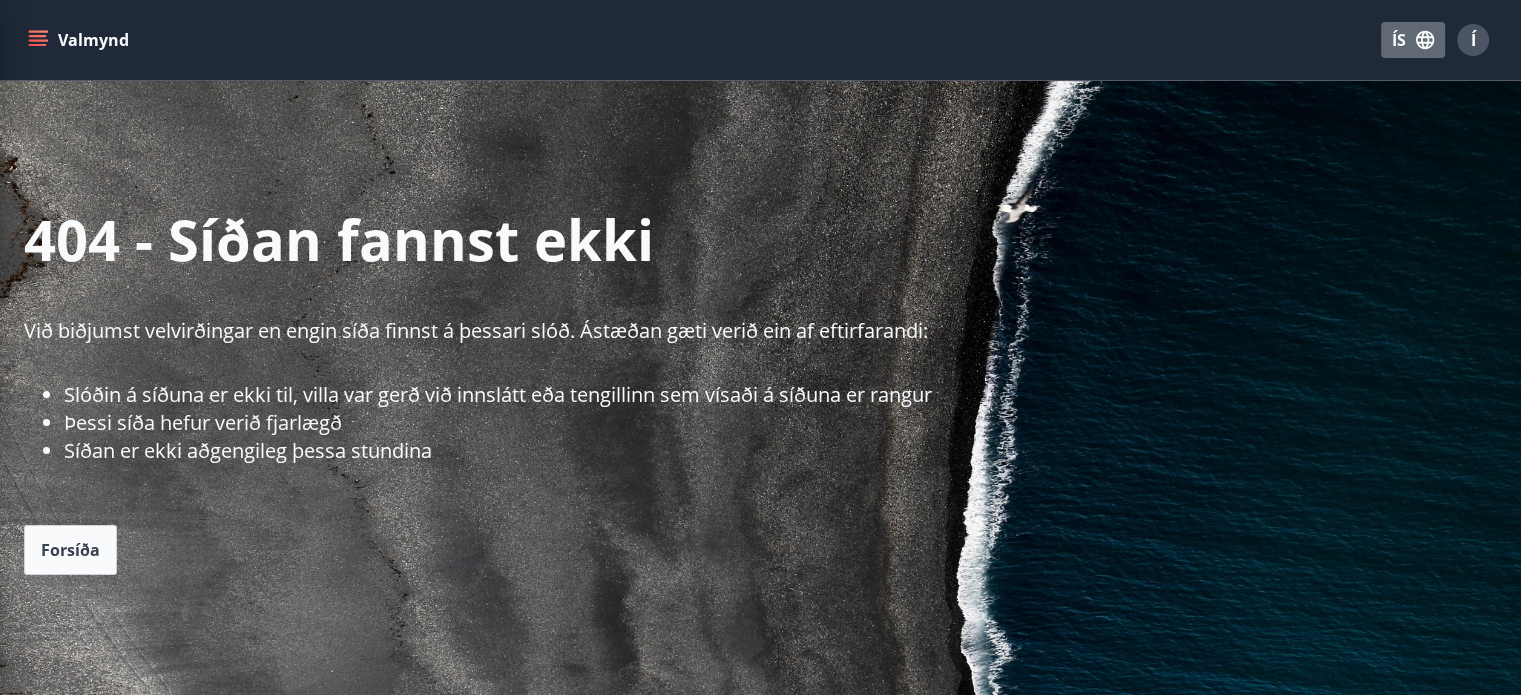 click 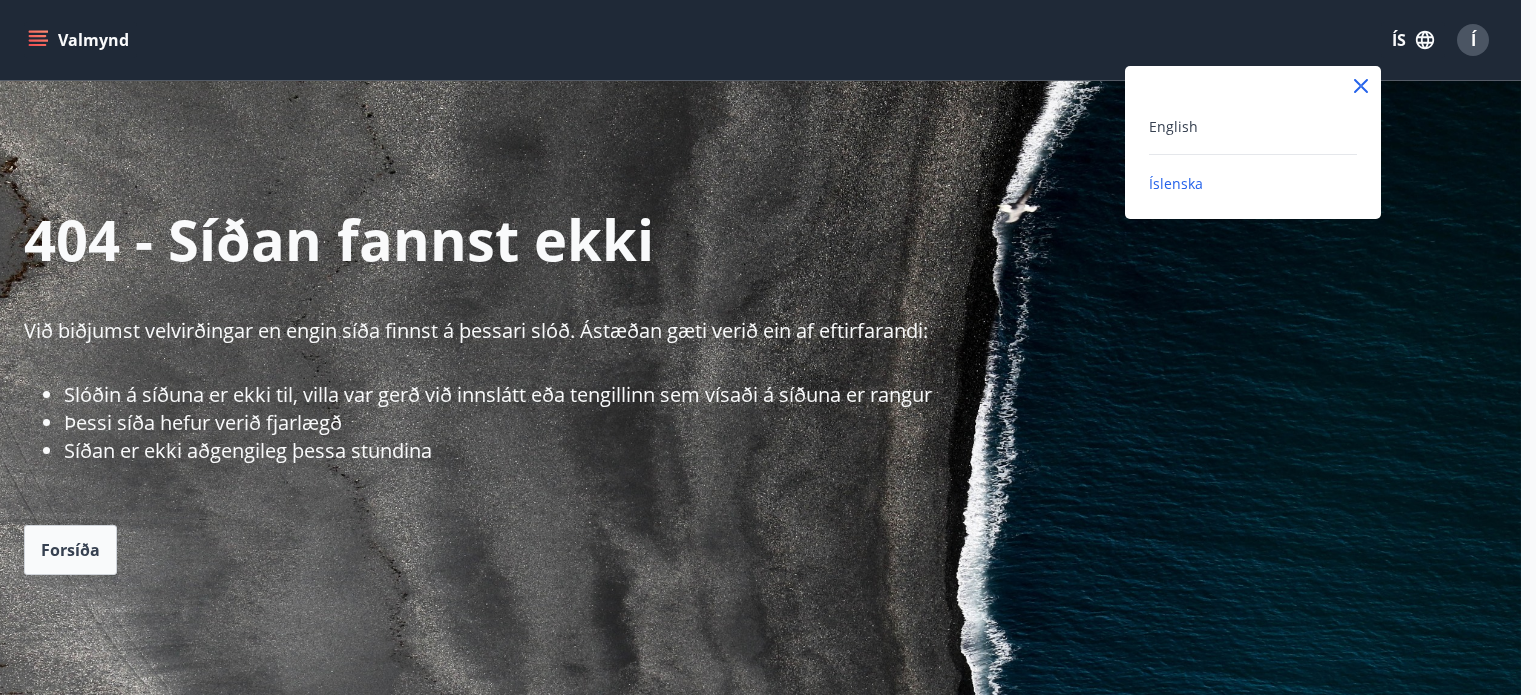 click on "English" at bounding box center [1253, 126] 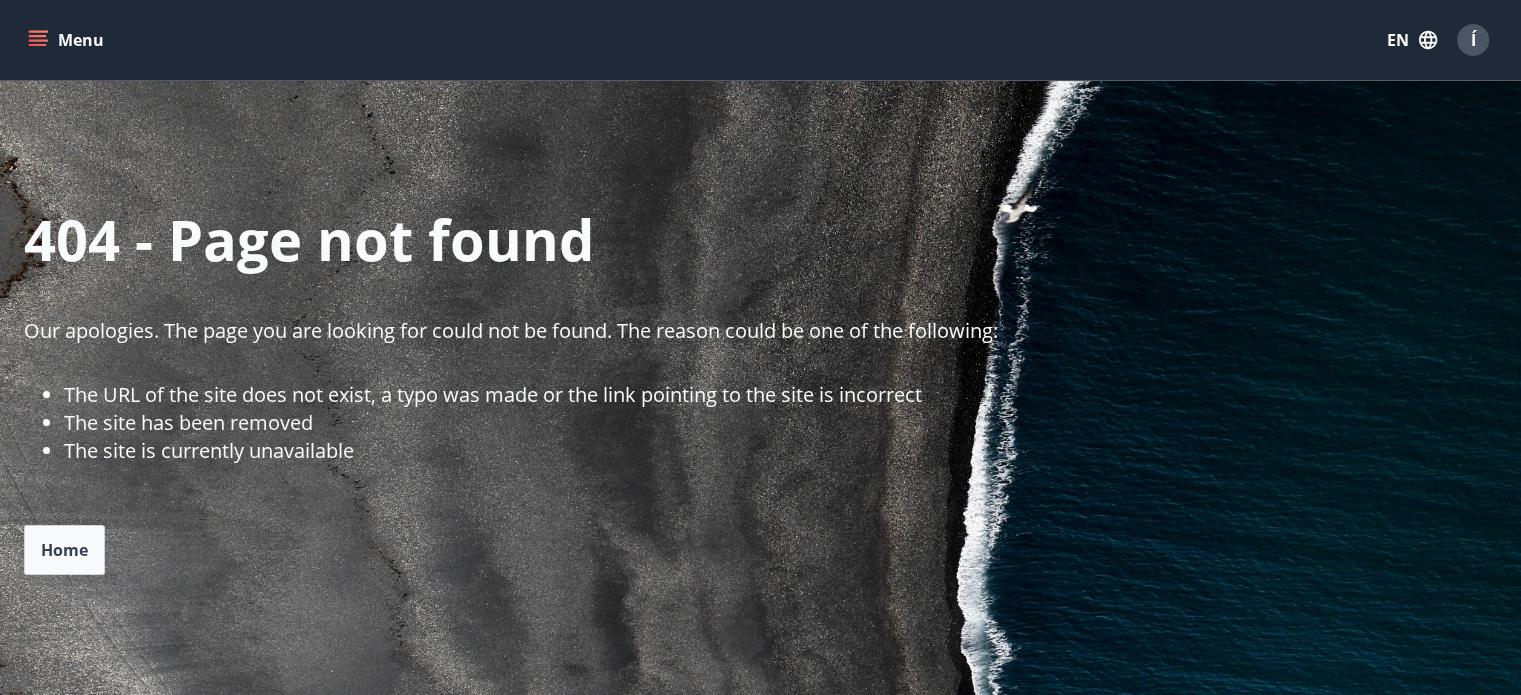 click on "Menu" at bounding box center (68, 40) 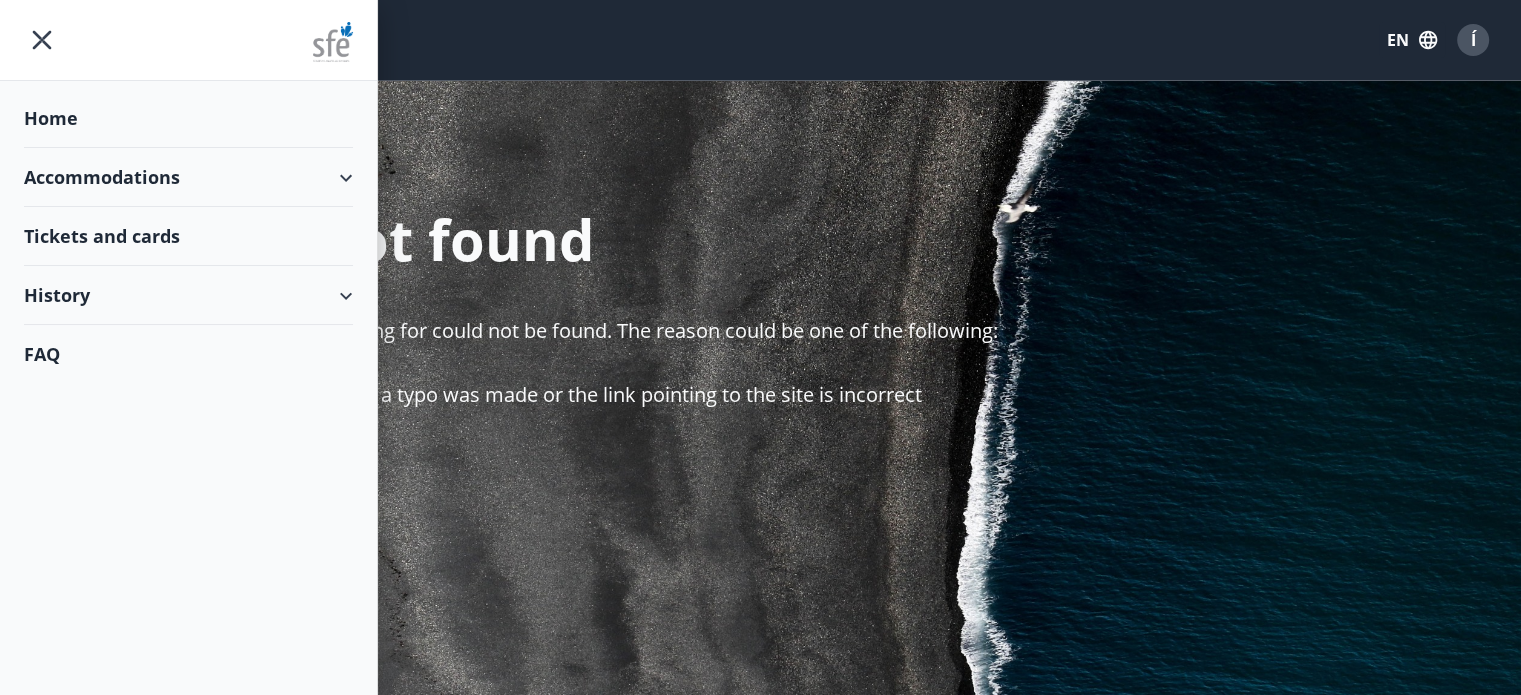 click on "Accommodations" at bounding box center (188, 177) 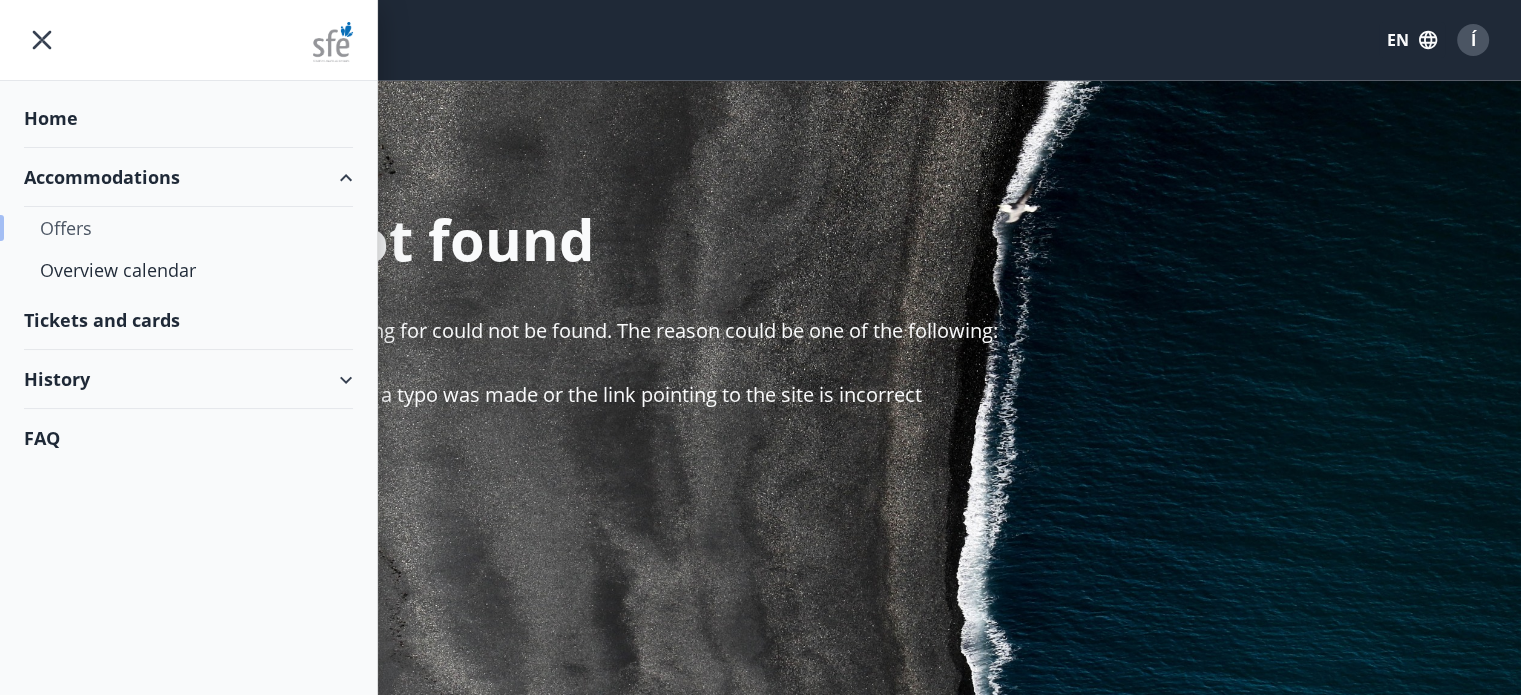 click on "Offers" at bounding box center (188, 228) 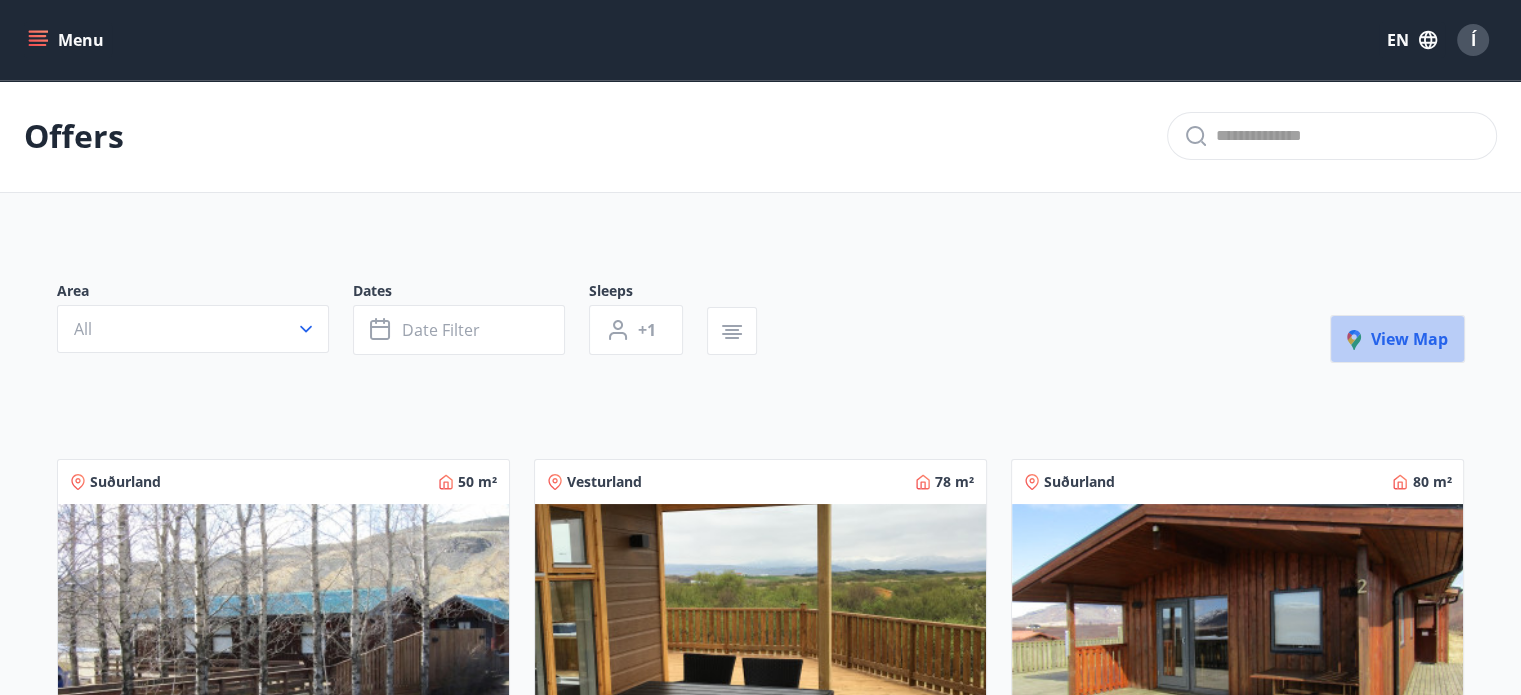 click on "View map" at bounding box center [1397, 339] 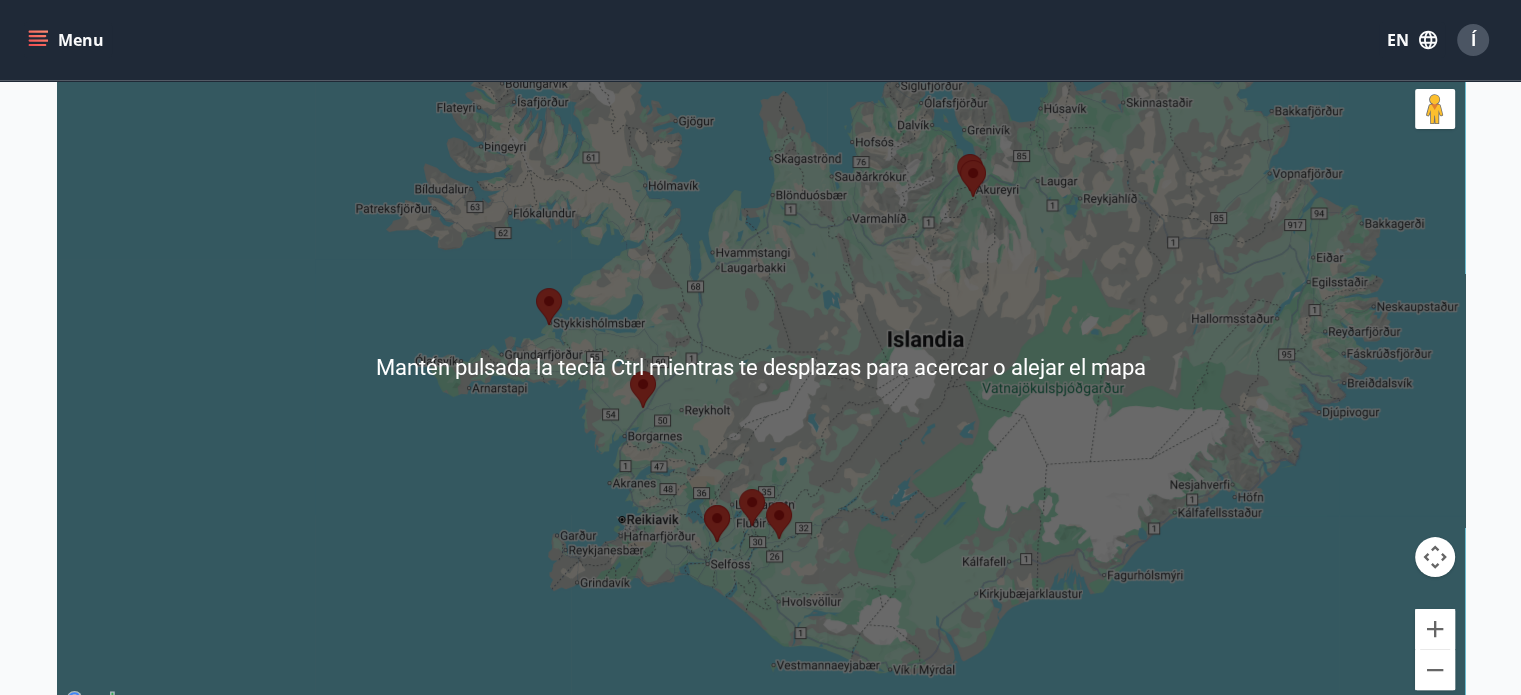 scroll, scrollTop: 300, scrollLeft: 0, axis: vertical 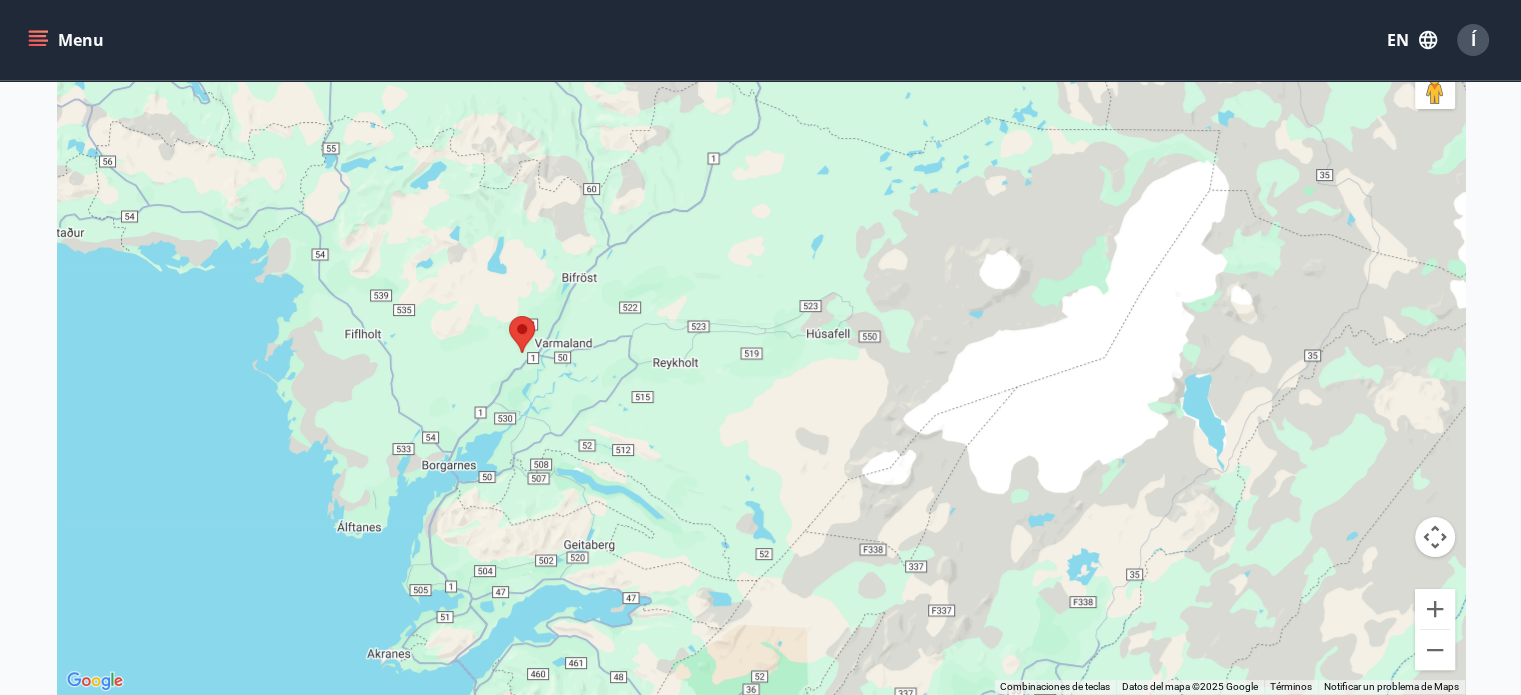 drag, startPoint x: 574, startPoint y: 425, endPoint x: 598, endPoint y: 379, distance: 51.884487 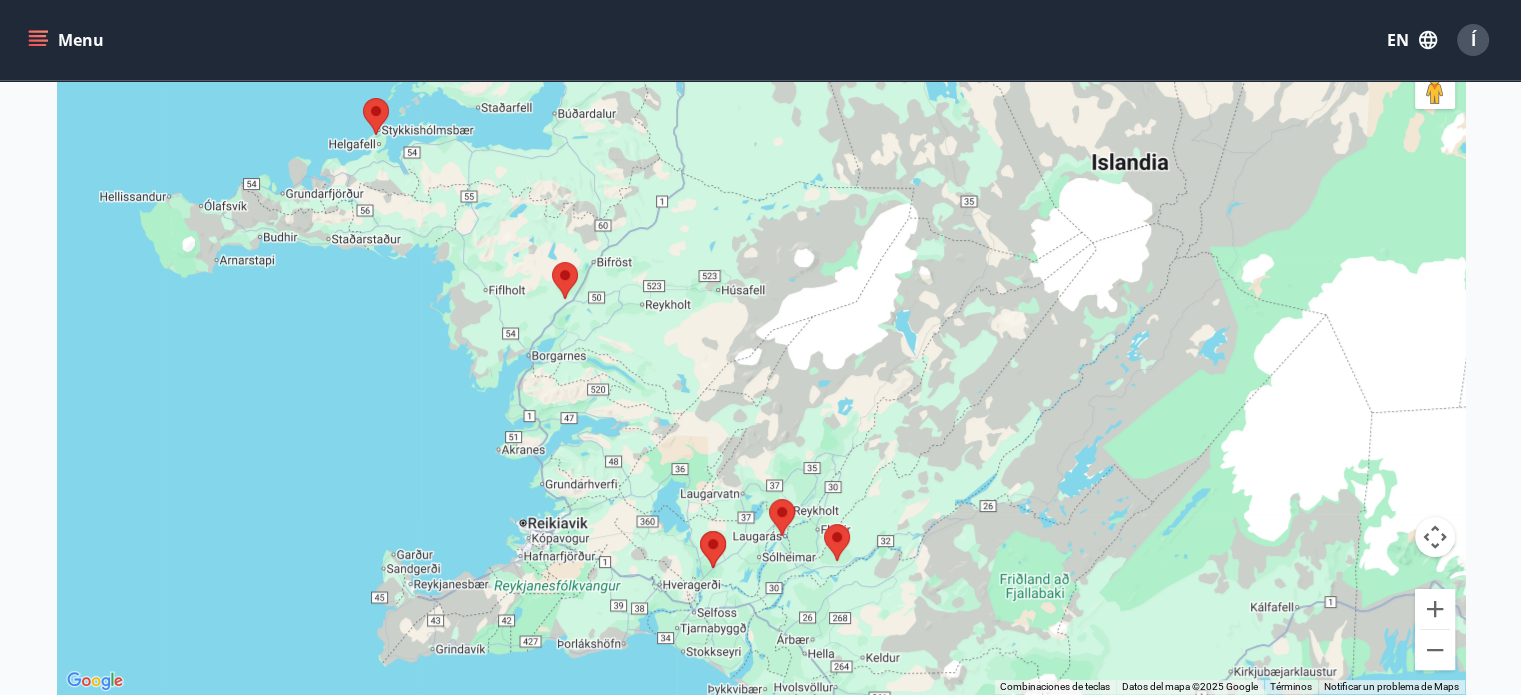 drag, startPoint x: 612, startPoint y: 459, endPoint x: 618, endPoint y: 377, distance: 82.219215 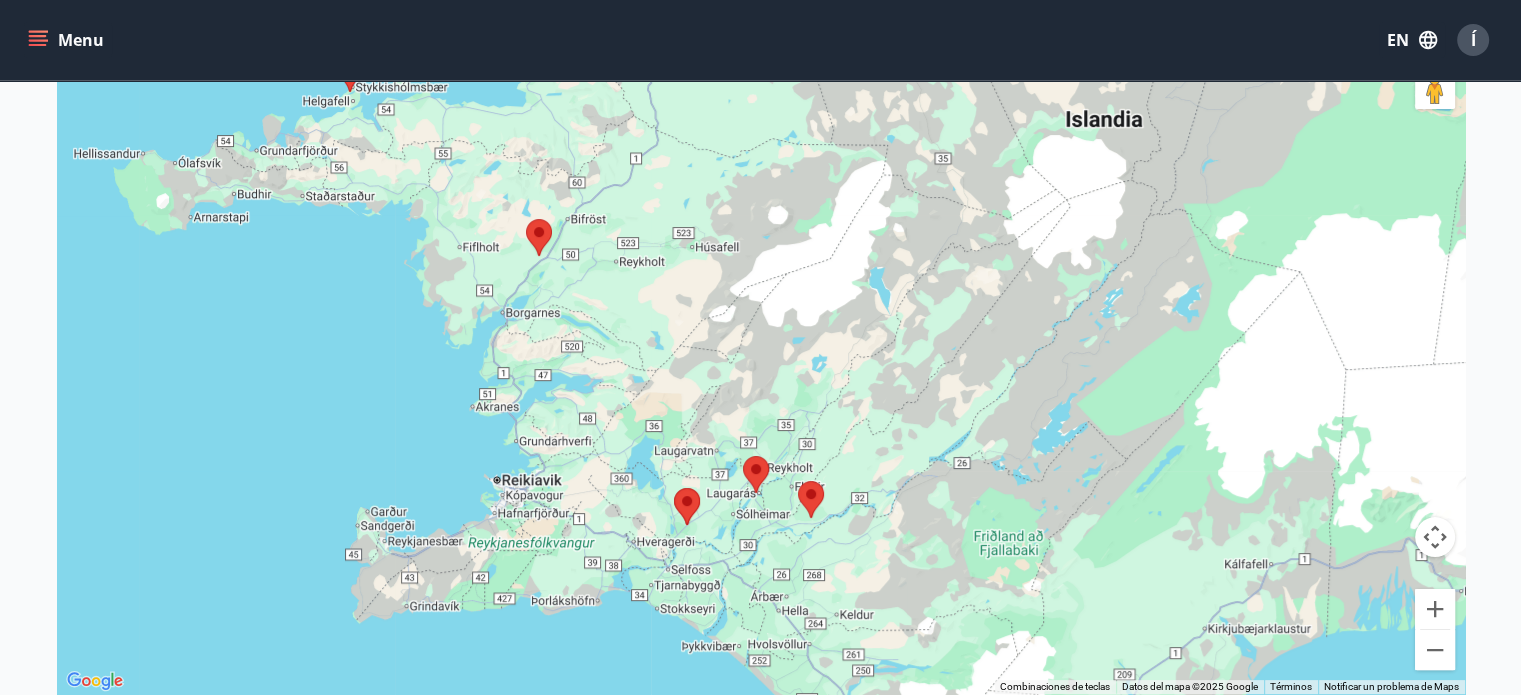 drag, startPoint x: 620, startPoint y: 444, endPoint x: 589, endPoint y: 398, distance: 55.470715 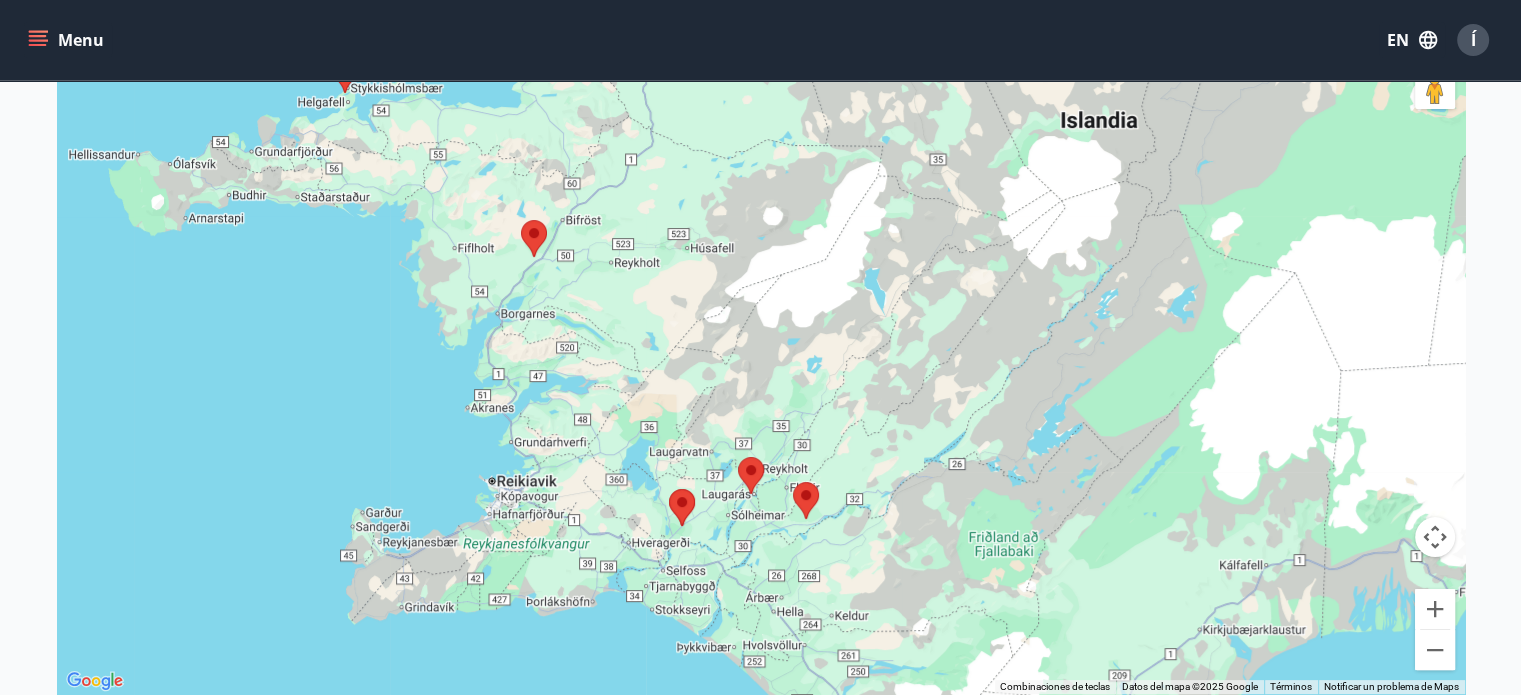 click at bounding box center [534, 238] 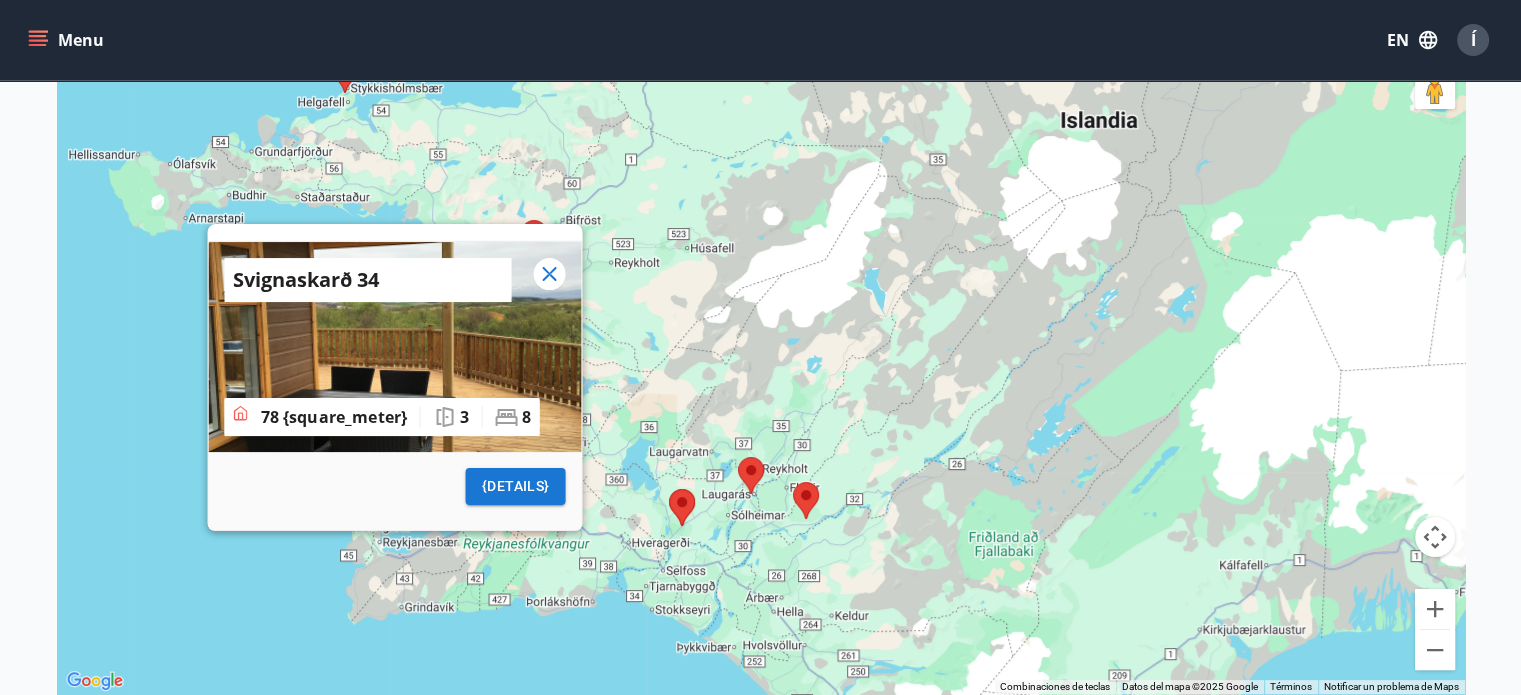 click 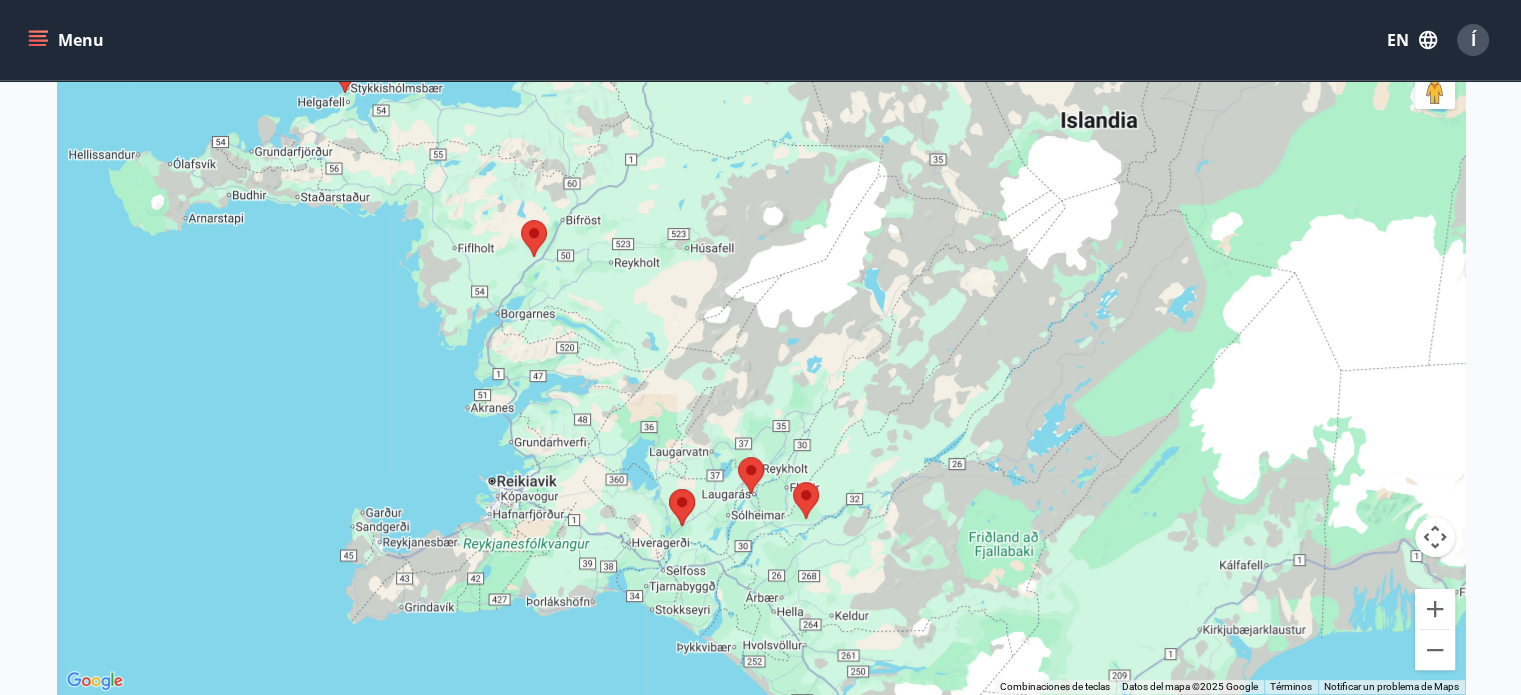 click at bounding box center (534, 238) 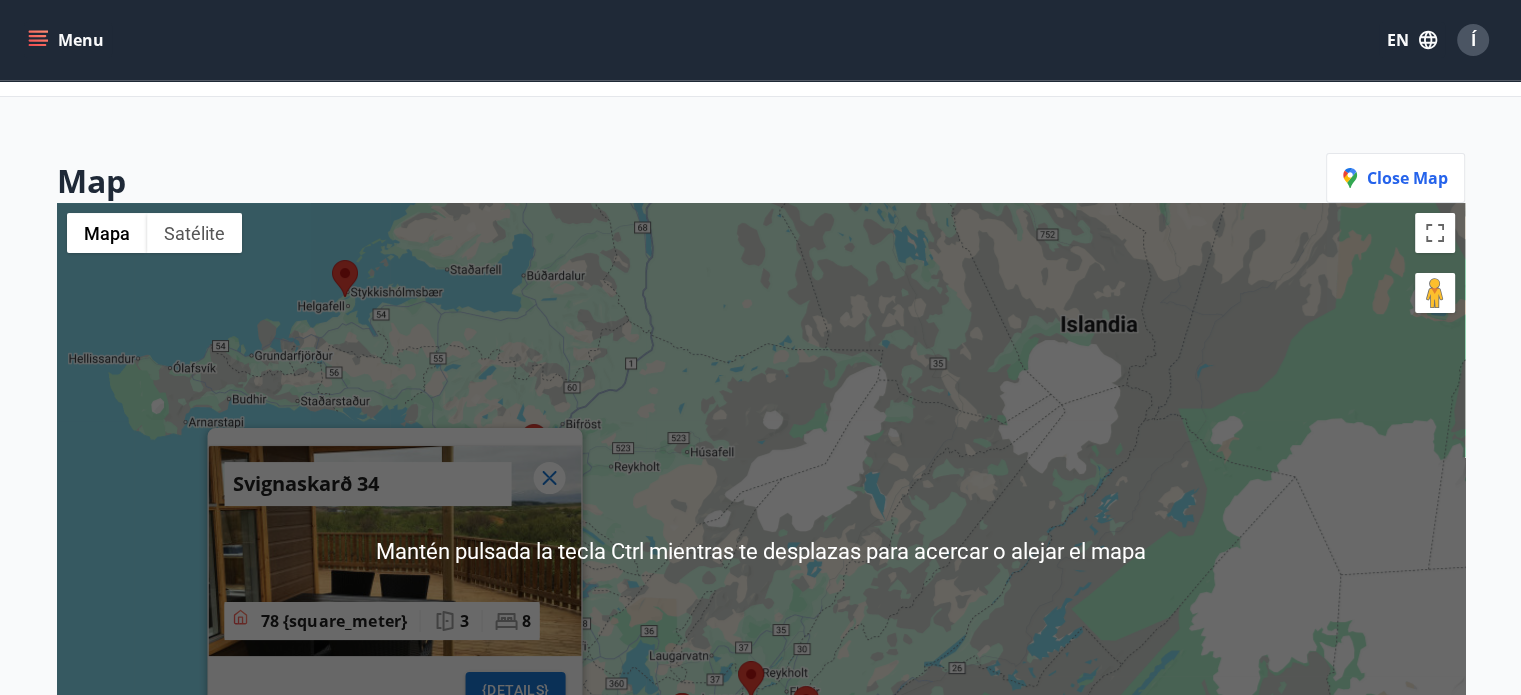 scroll, scrollTop: 94, scrollLeft: 0, axis: vertical 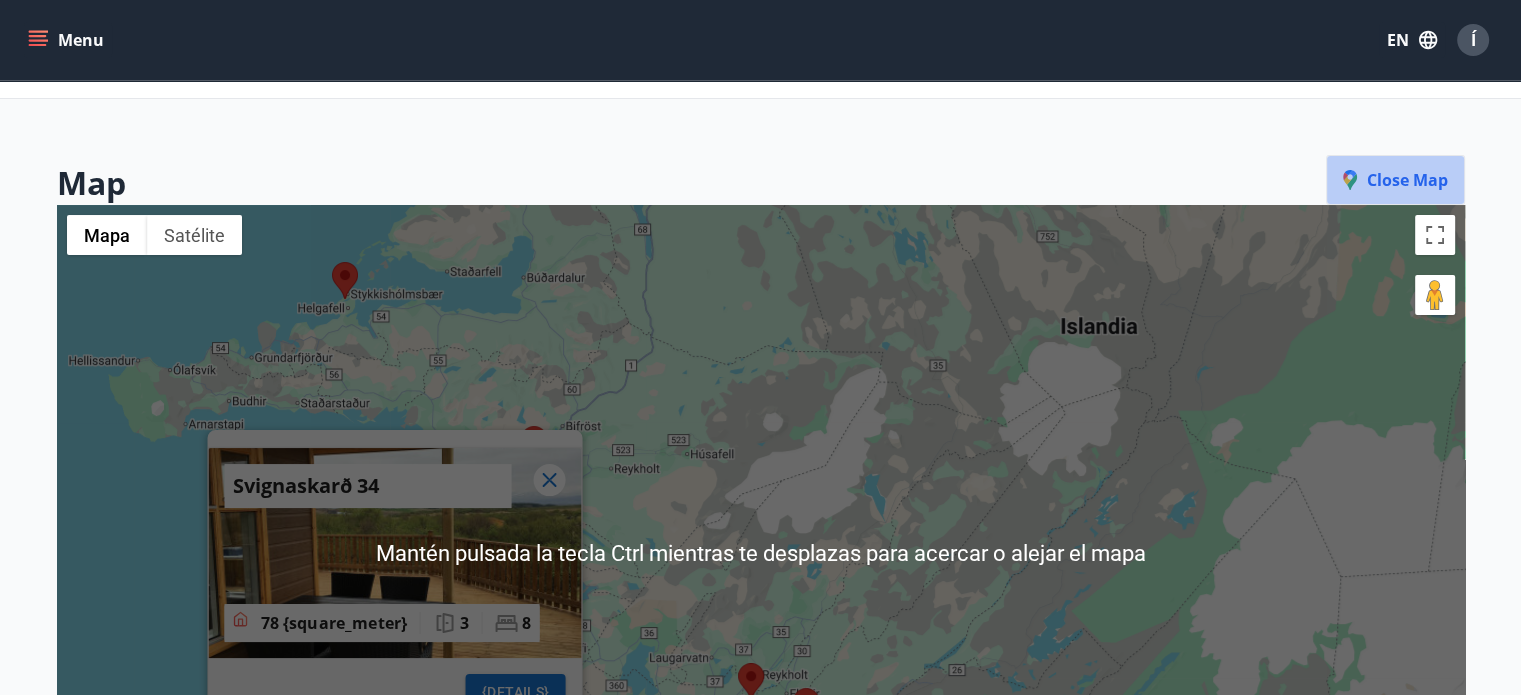 click on "Close map" at bounding box center (1395, 180) 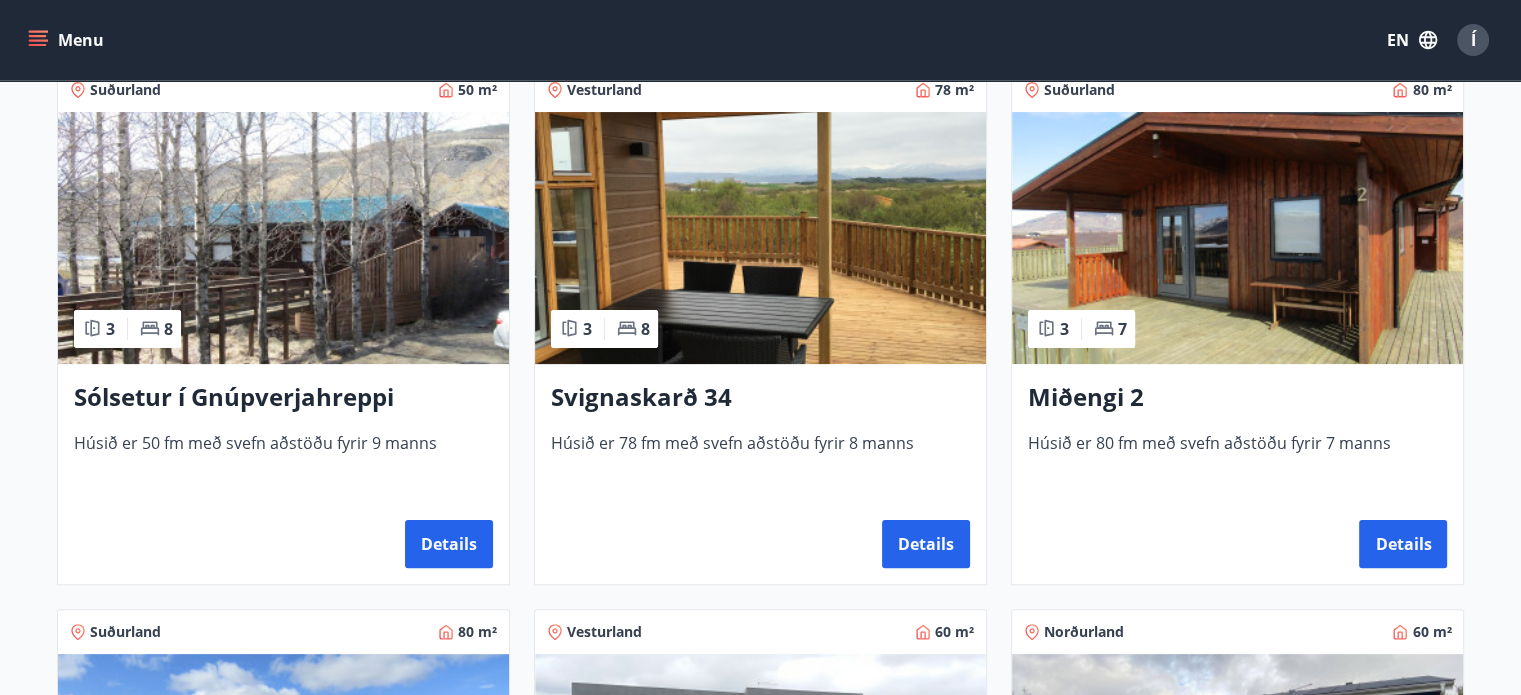 scroll, scrollTop: 395, scrollLeft: 0, axis: vertical 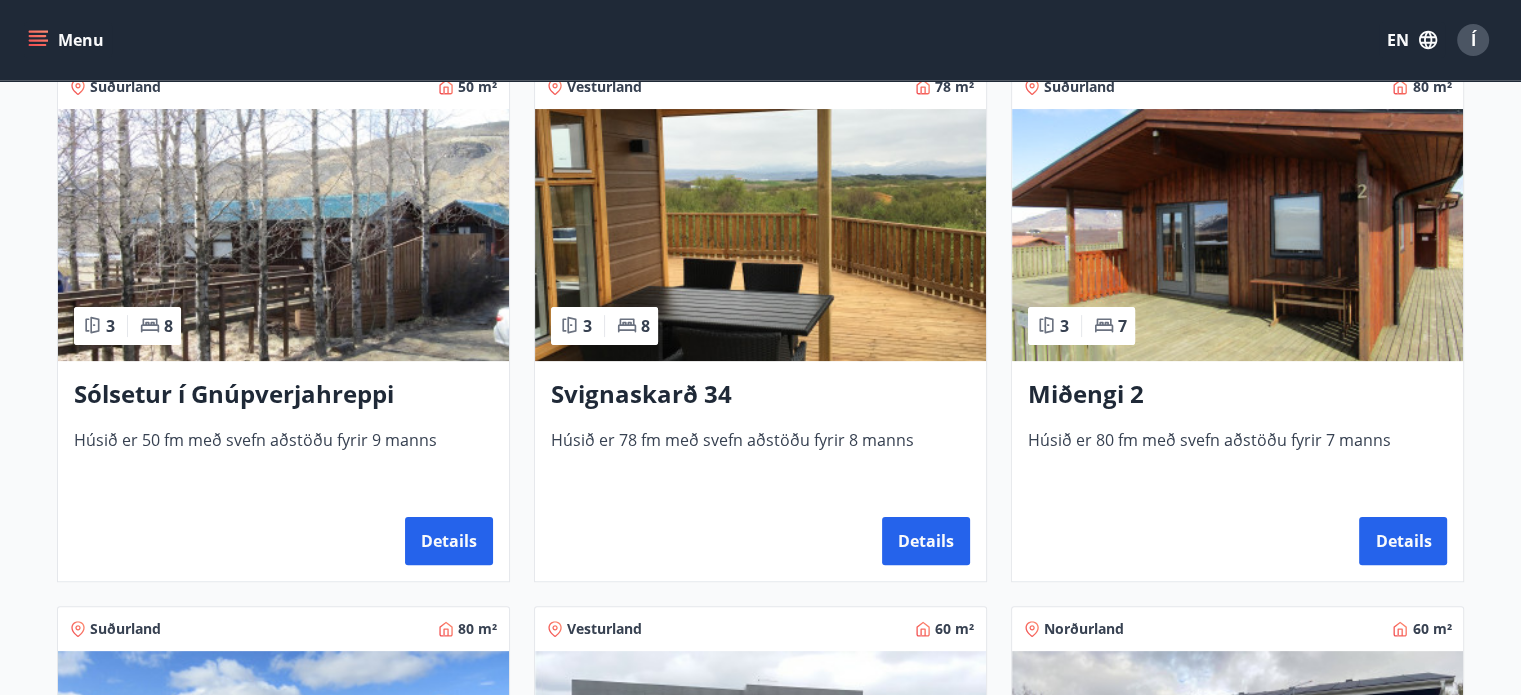 click on "Svignaskarð 34" at bounding box center (760, 395) 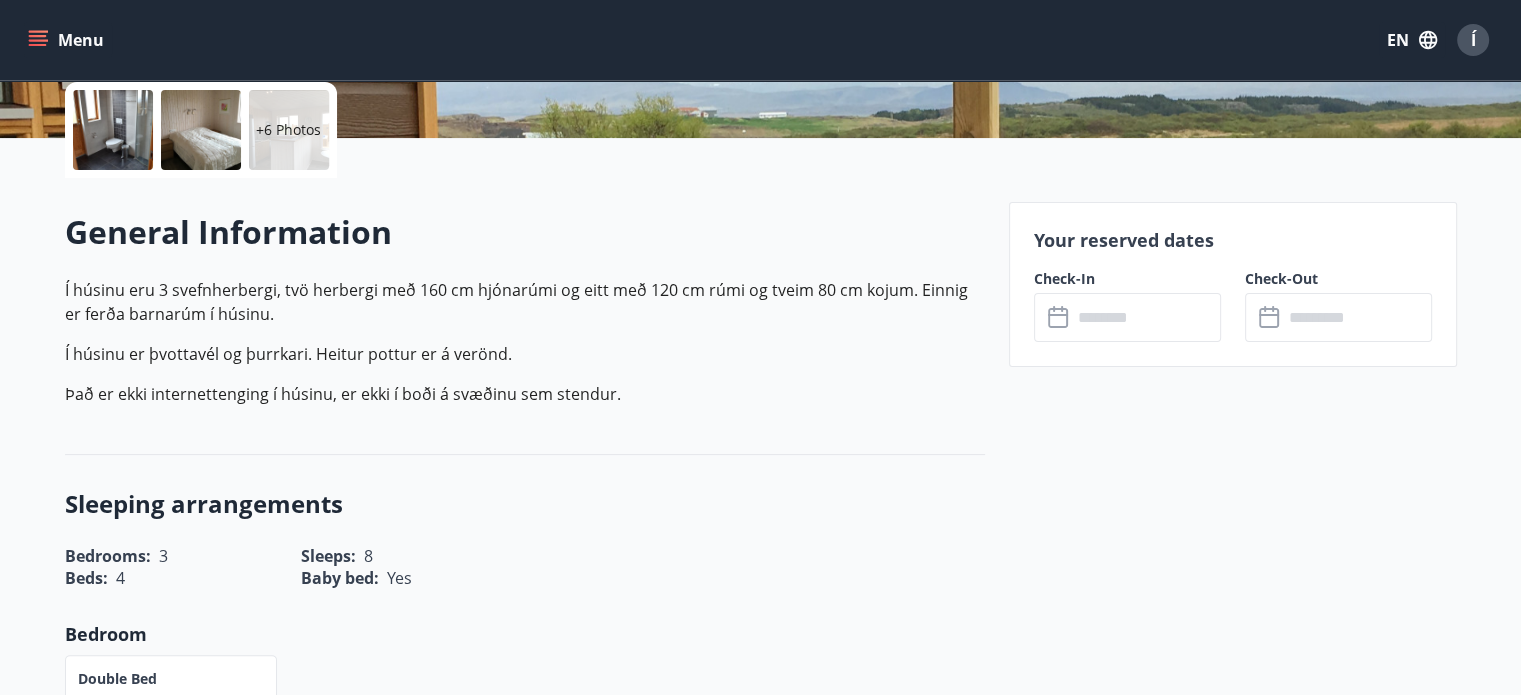 scroll, scrollTop: 468, scrollLeft: 0, axis: vertical 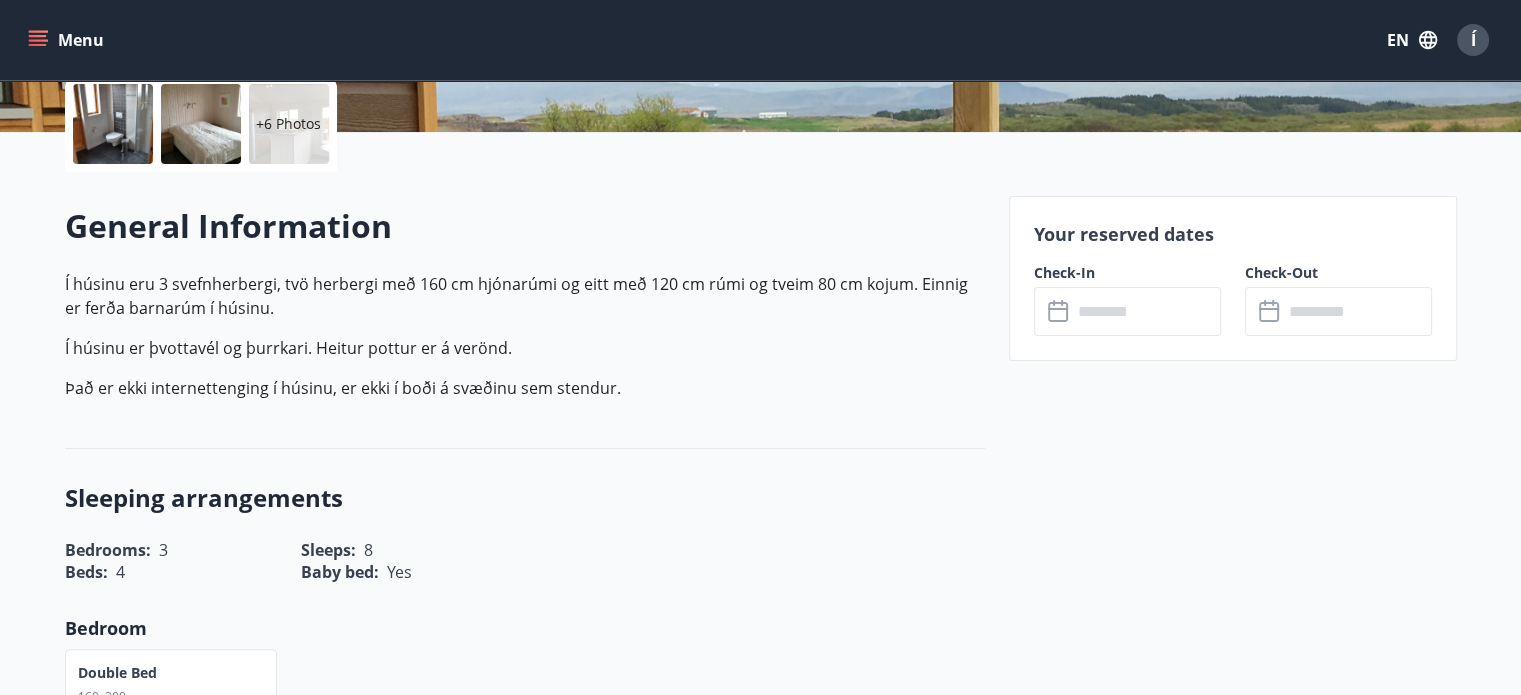 click at bounding box center [1146, 311] 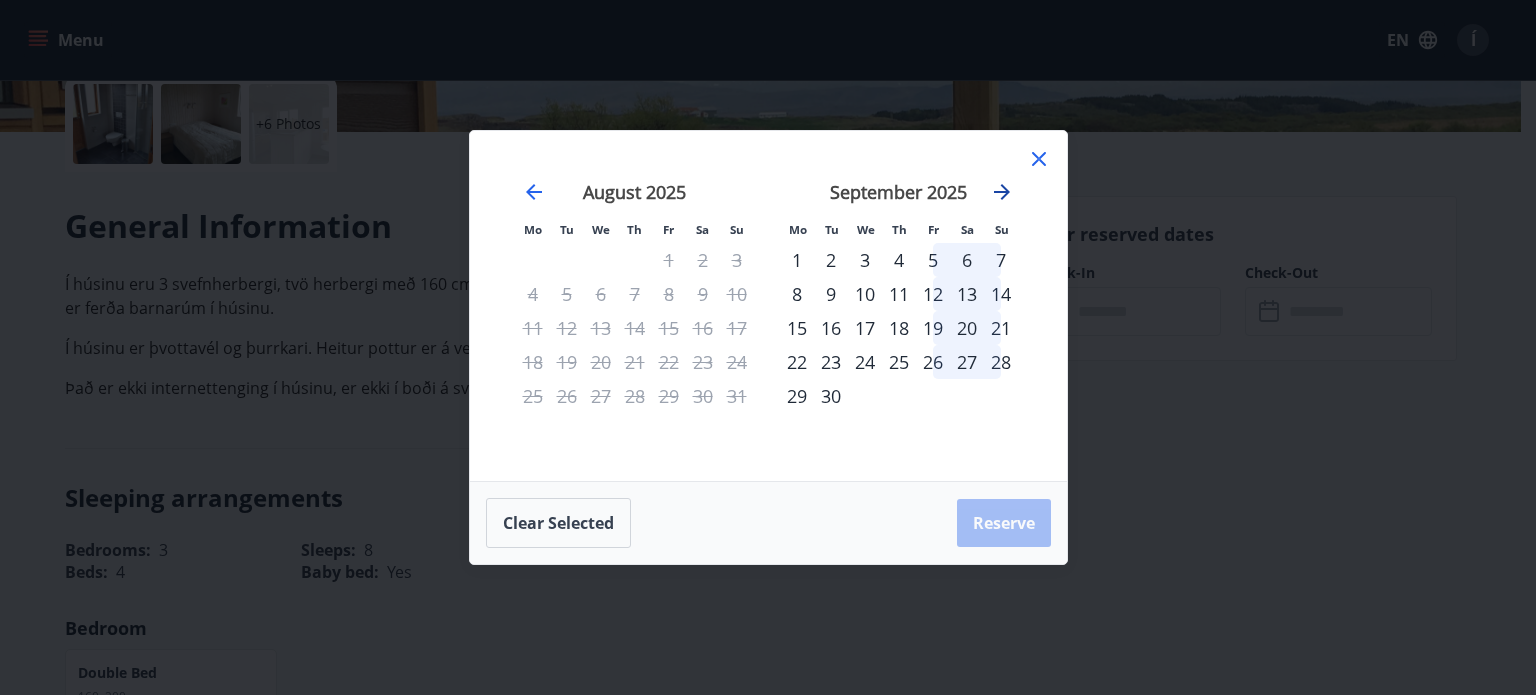 click 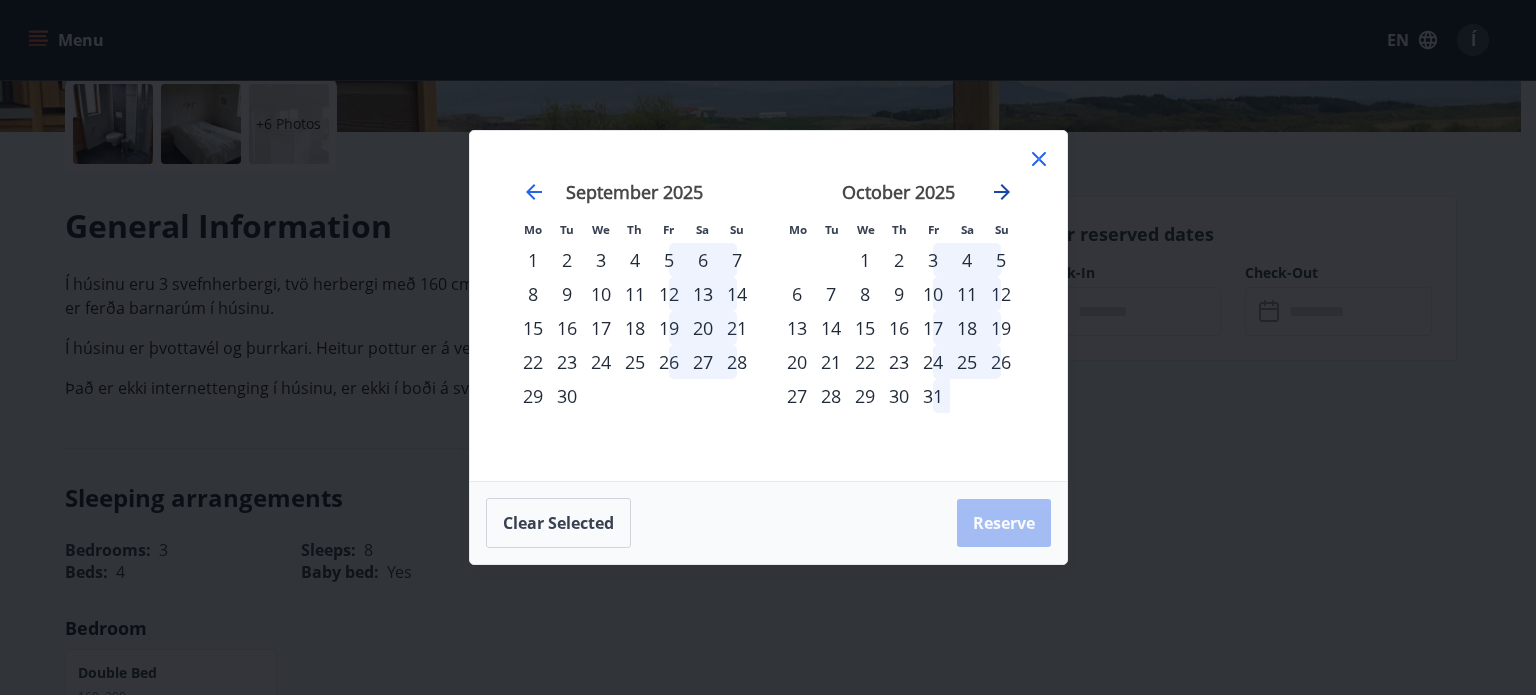 click 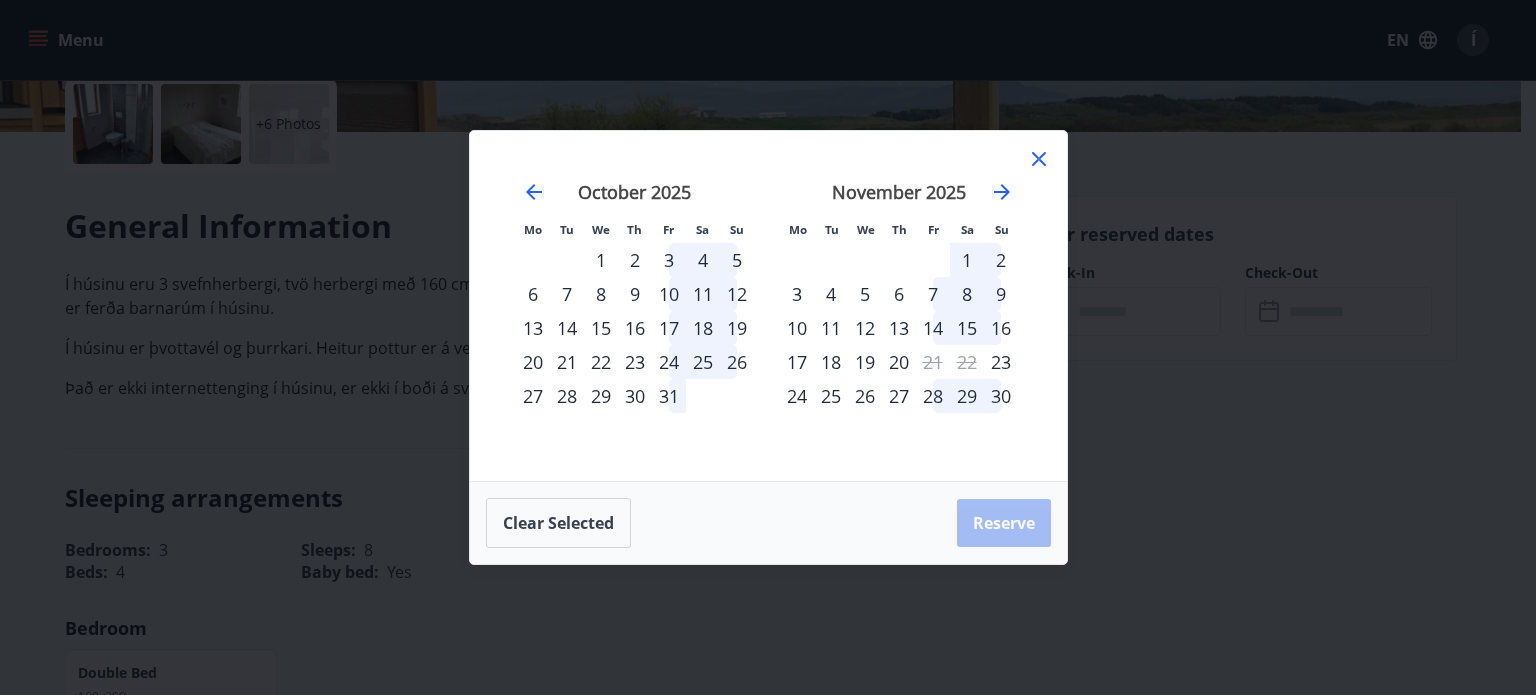click 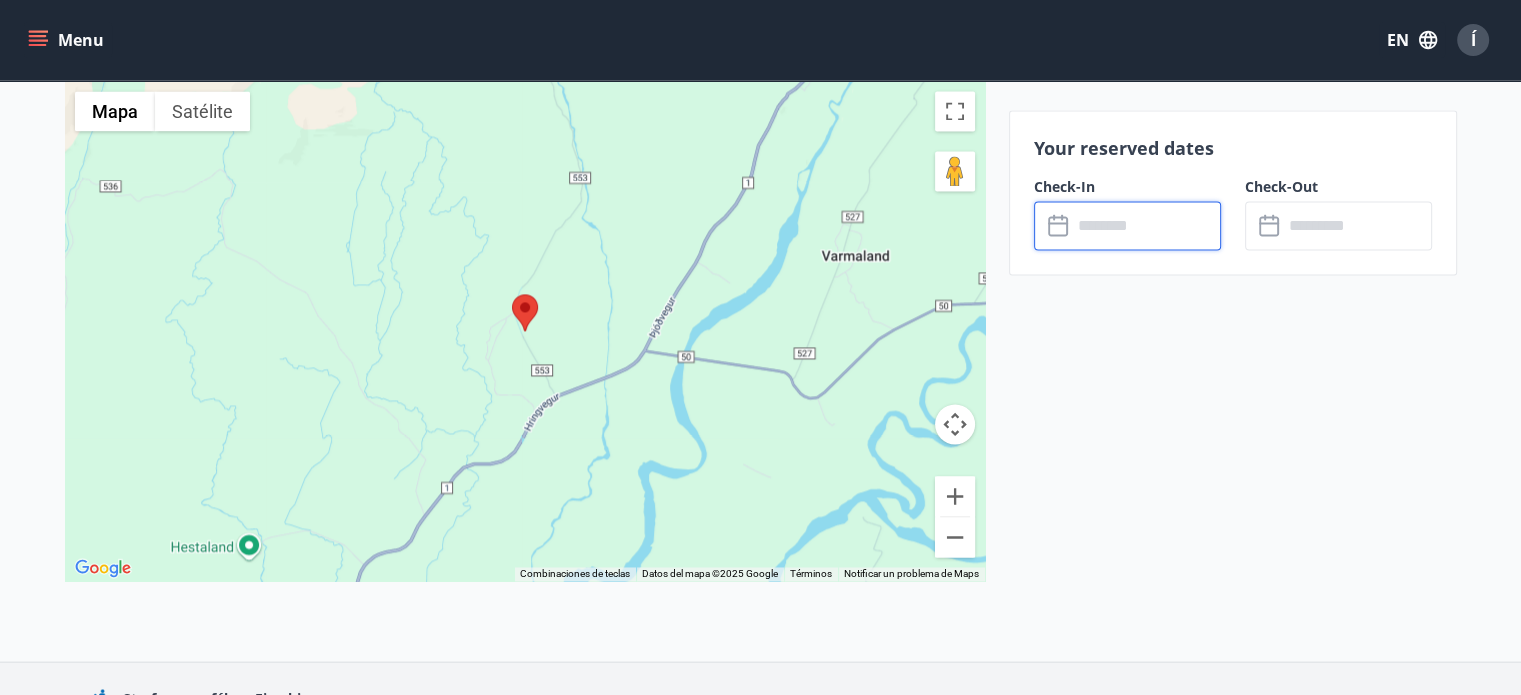 scroll, scrollTop: 3024, scrollLeft: 0, axis: vertical 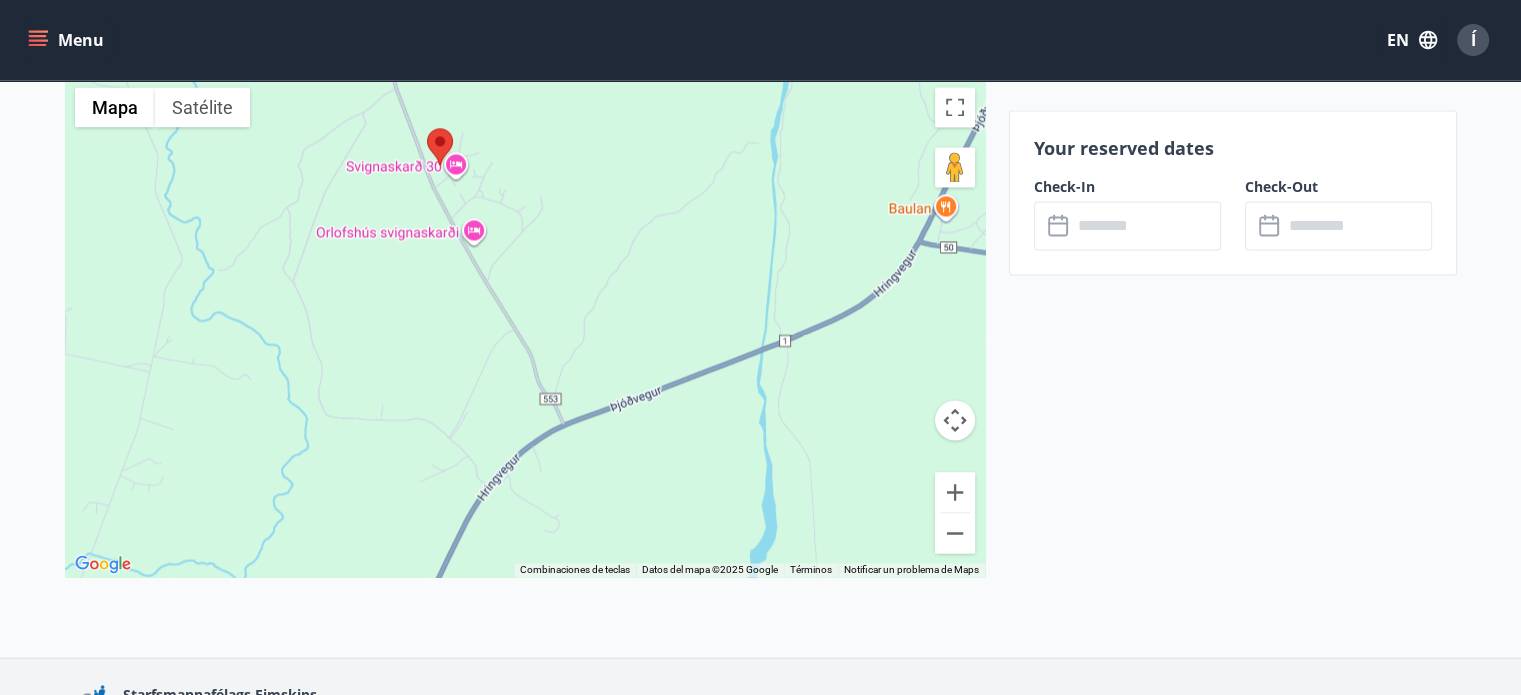 drag, startPoint x: 517, startPoint y: 215, endPoint x: 525, endPoint y: 409, distance: 194.16487 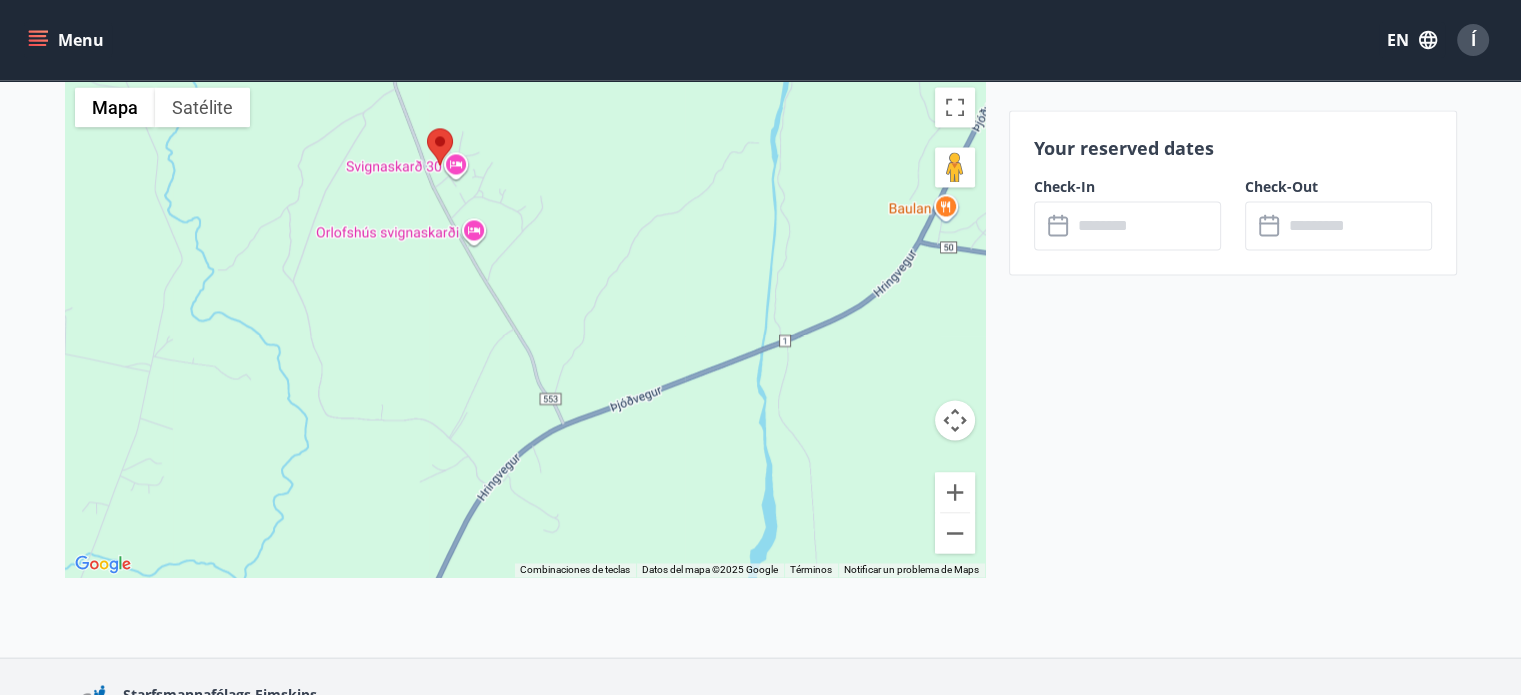 click at bounding box center [525, 327] 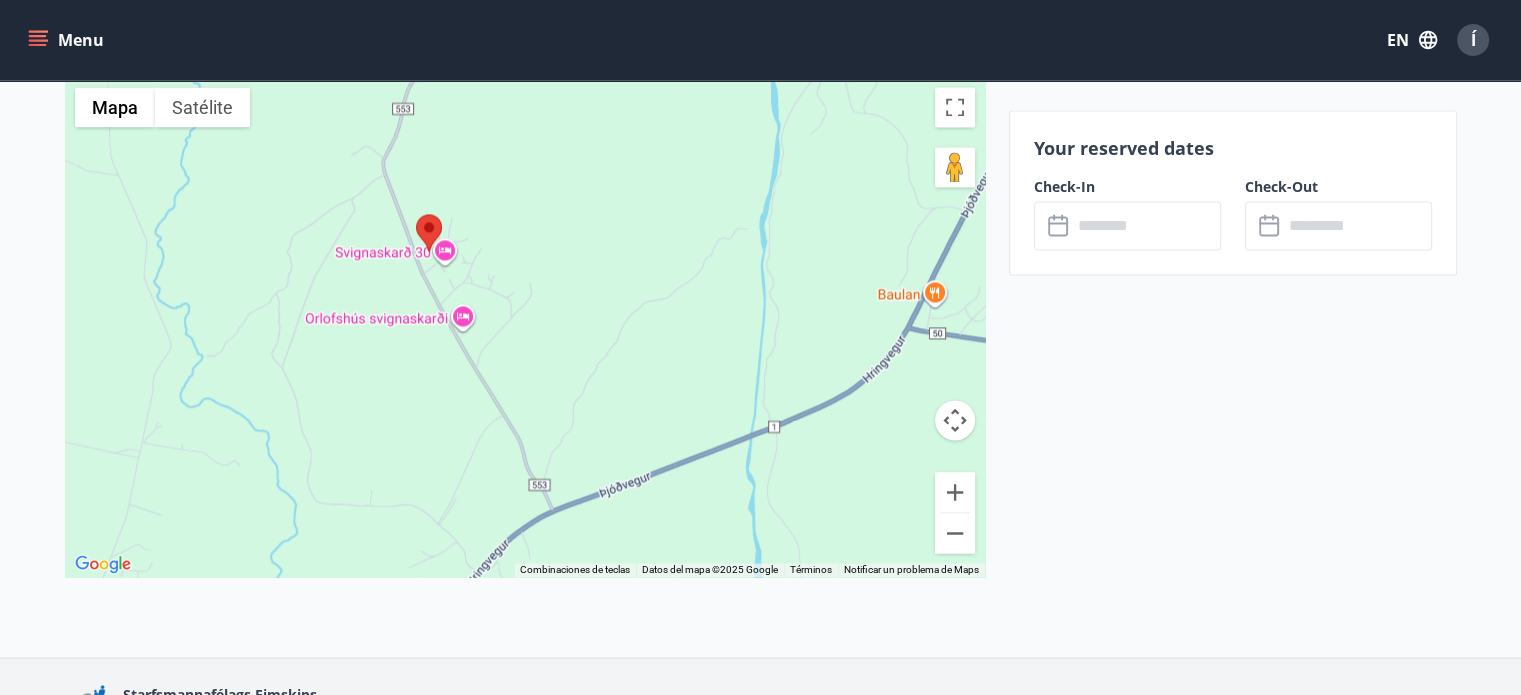 drag, startPoint x: 519, startPoint y: 280, endPoint x: 501, endPoint y: 393, distance: 114.424644 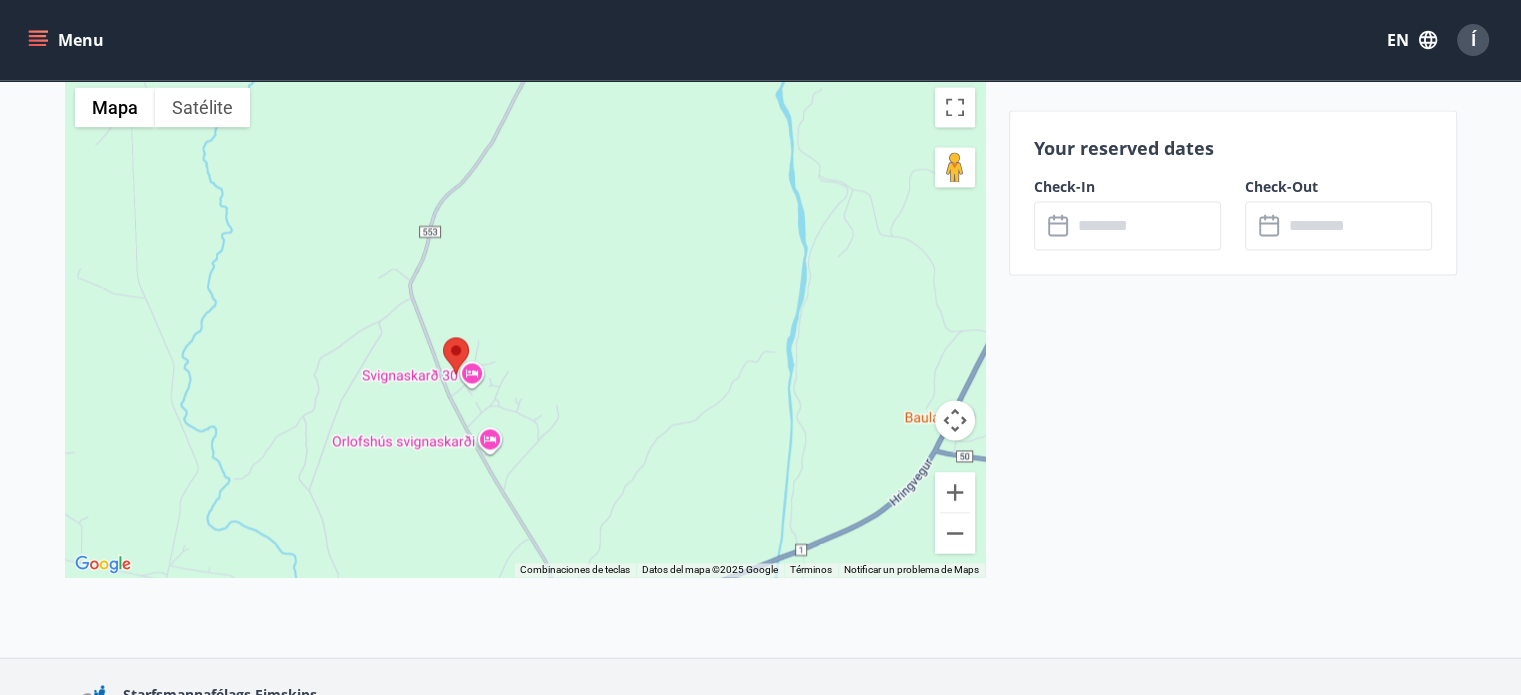 drag, startPoint x: 476, startPoint y: 376, endPoint x: 514, endPoint y: 474, distance: 105.10947 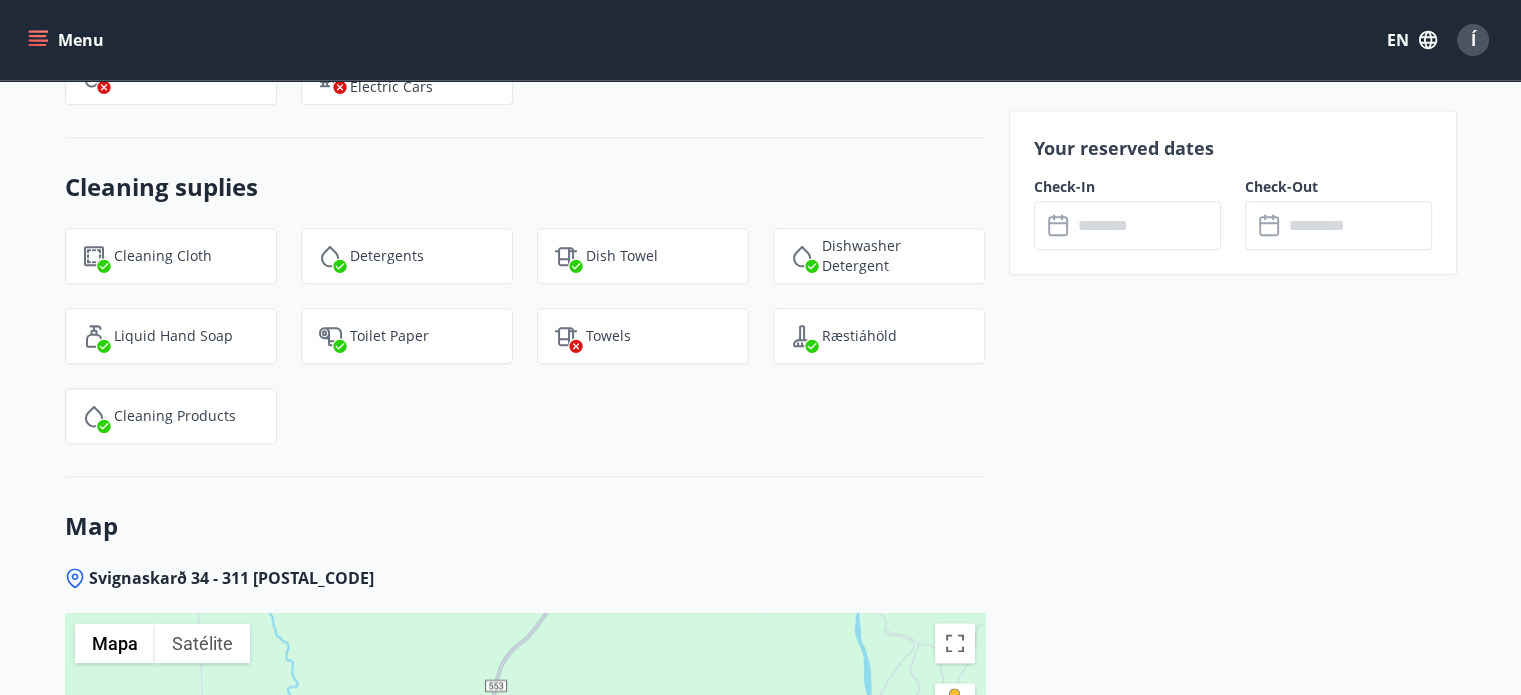 scroll, scrollTop: 2496, scrollLeft: 0, axis: vertical 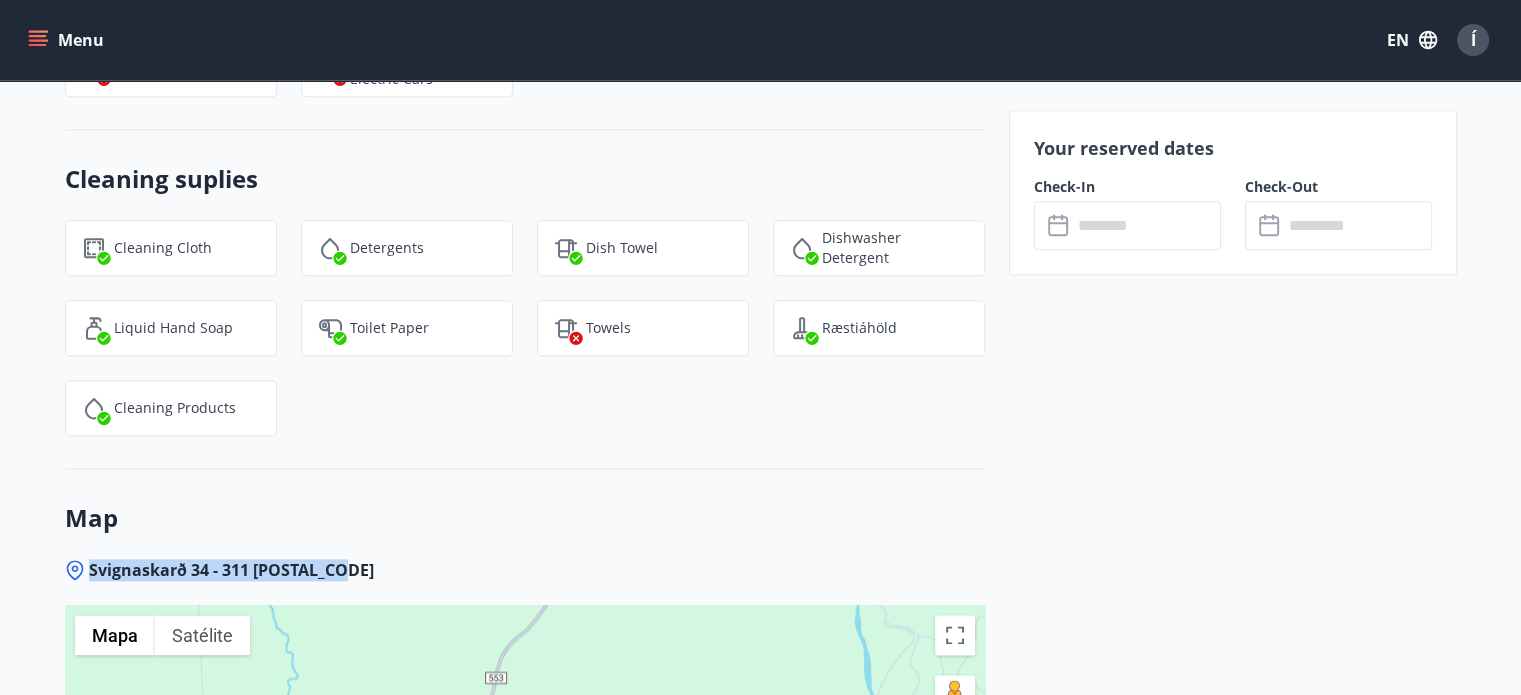 drag, startPoint x: 342, startPoint y: 571, endPoint x: 89, endPoint y: 569, distance: 253.0079 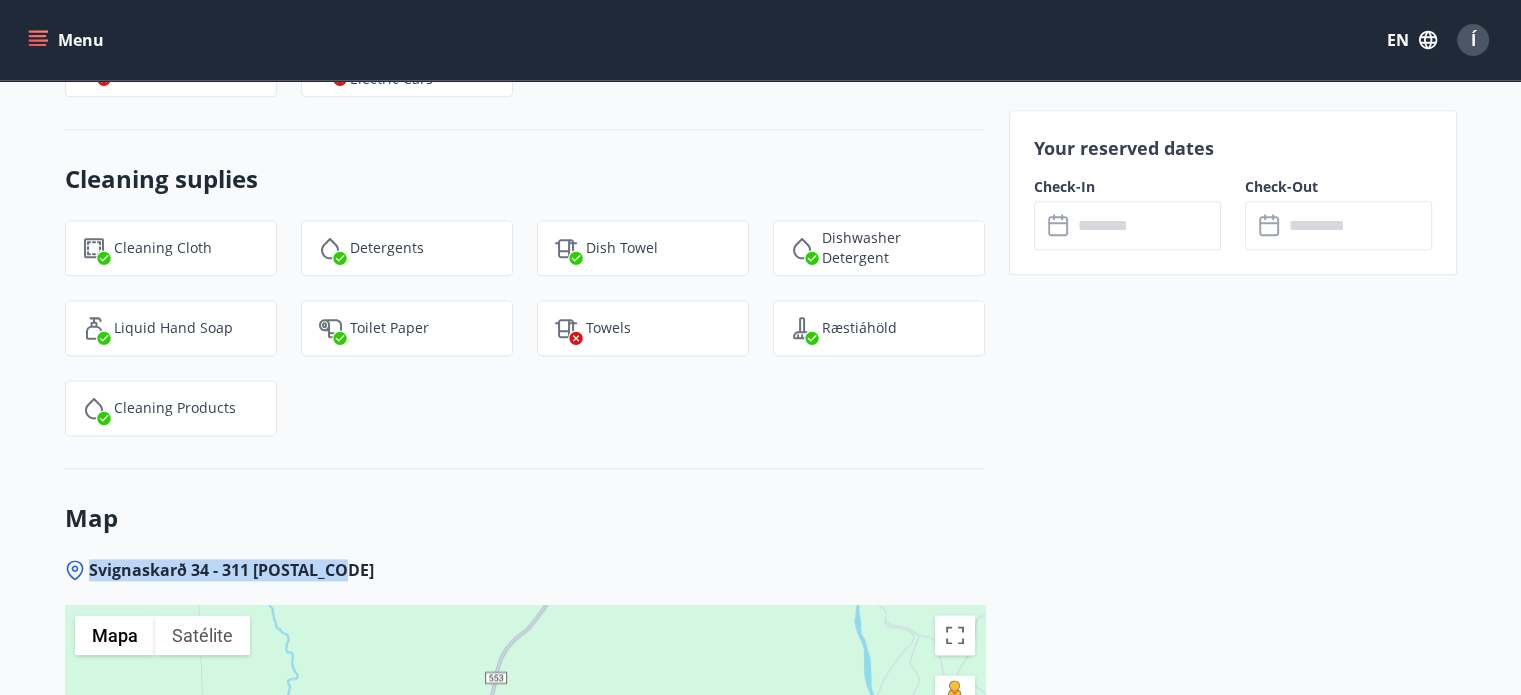 click on "Svignaskarð 34 - 311 [POSTAL_CODE]" at bounding box center [525, 570] 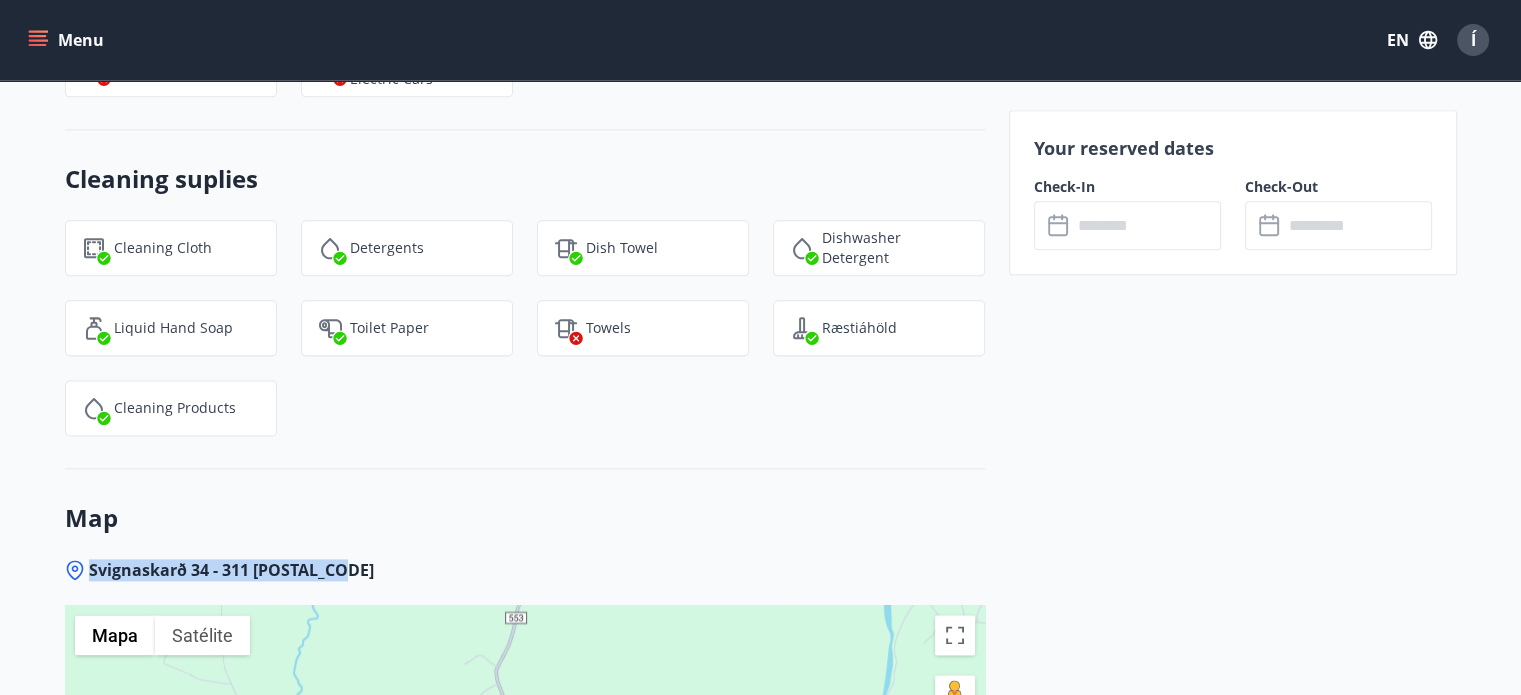 drag, startPoint x: 507, startPoint y: 622, endPoint x: 517, endPoint y: 573, distance: 50.01 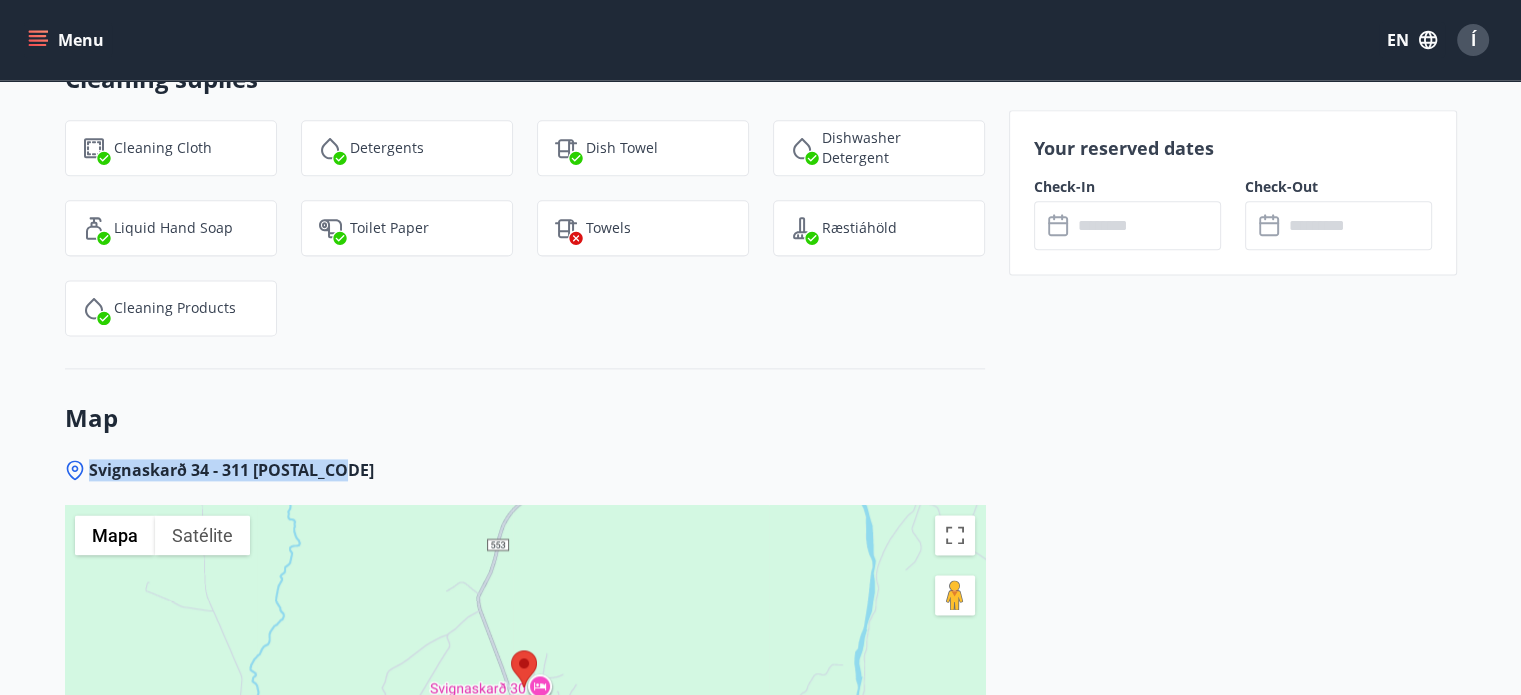 scroll, scrollTop: 2595, scrollLeft: 0, axis: vertical 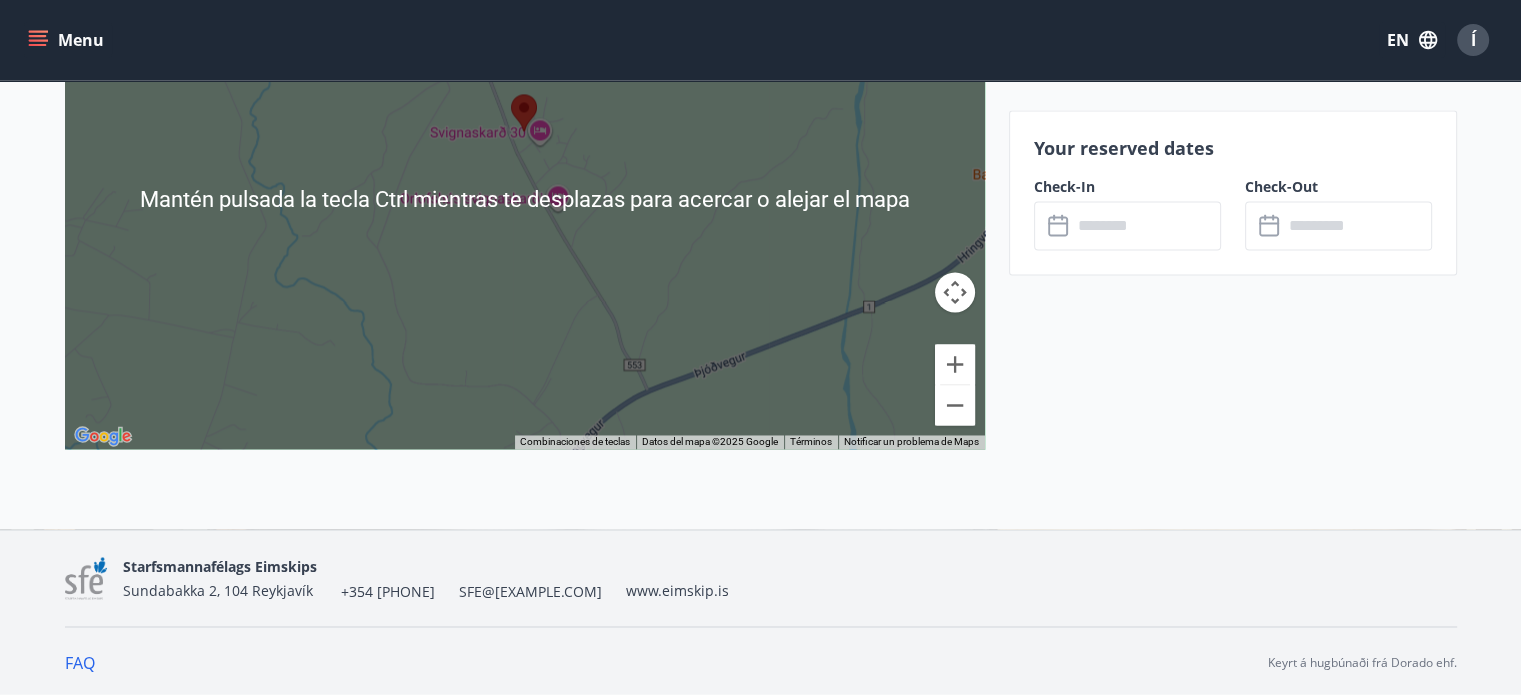 click at bounding box center (525, 199) 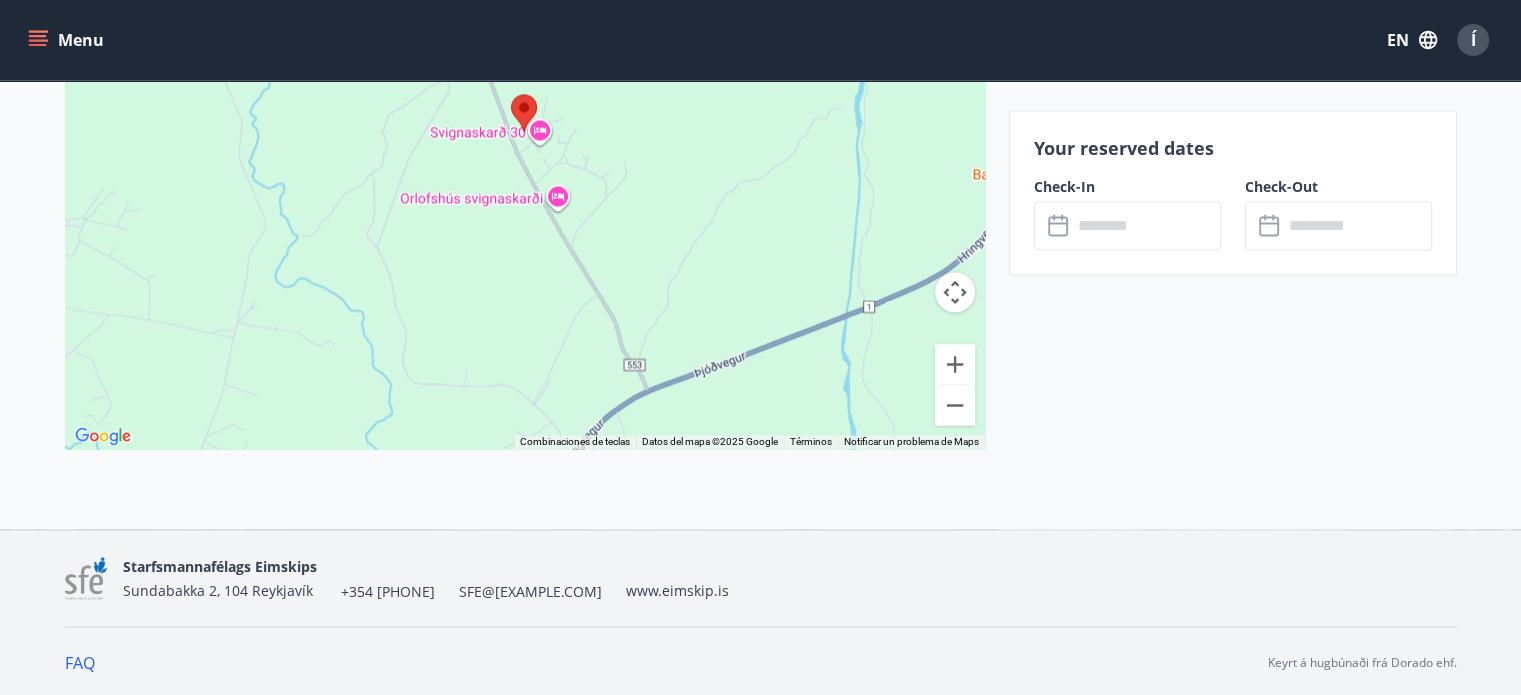 click at bounding box center [955, 292] 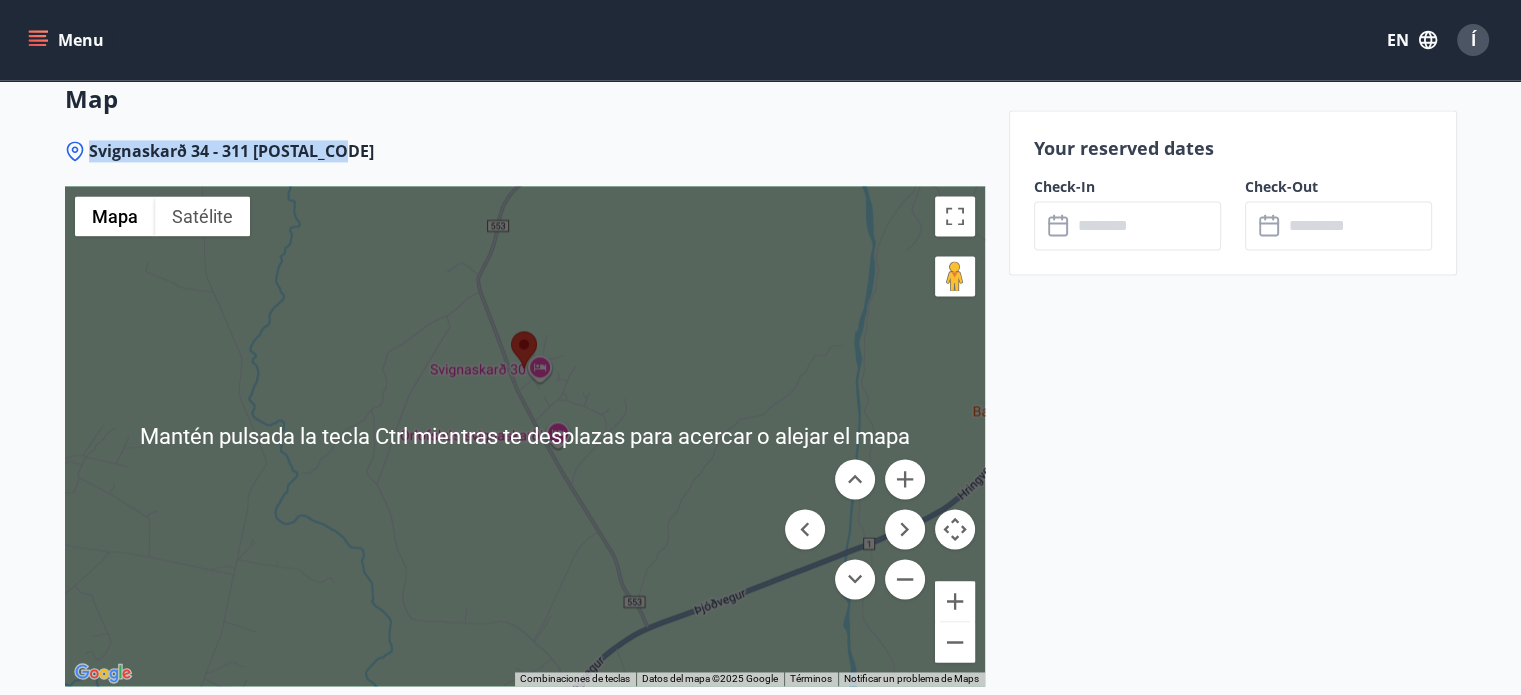 scroll, scrollTop: 2875, scrollLeft: 0, axis: vertical 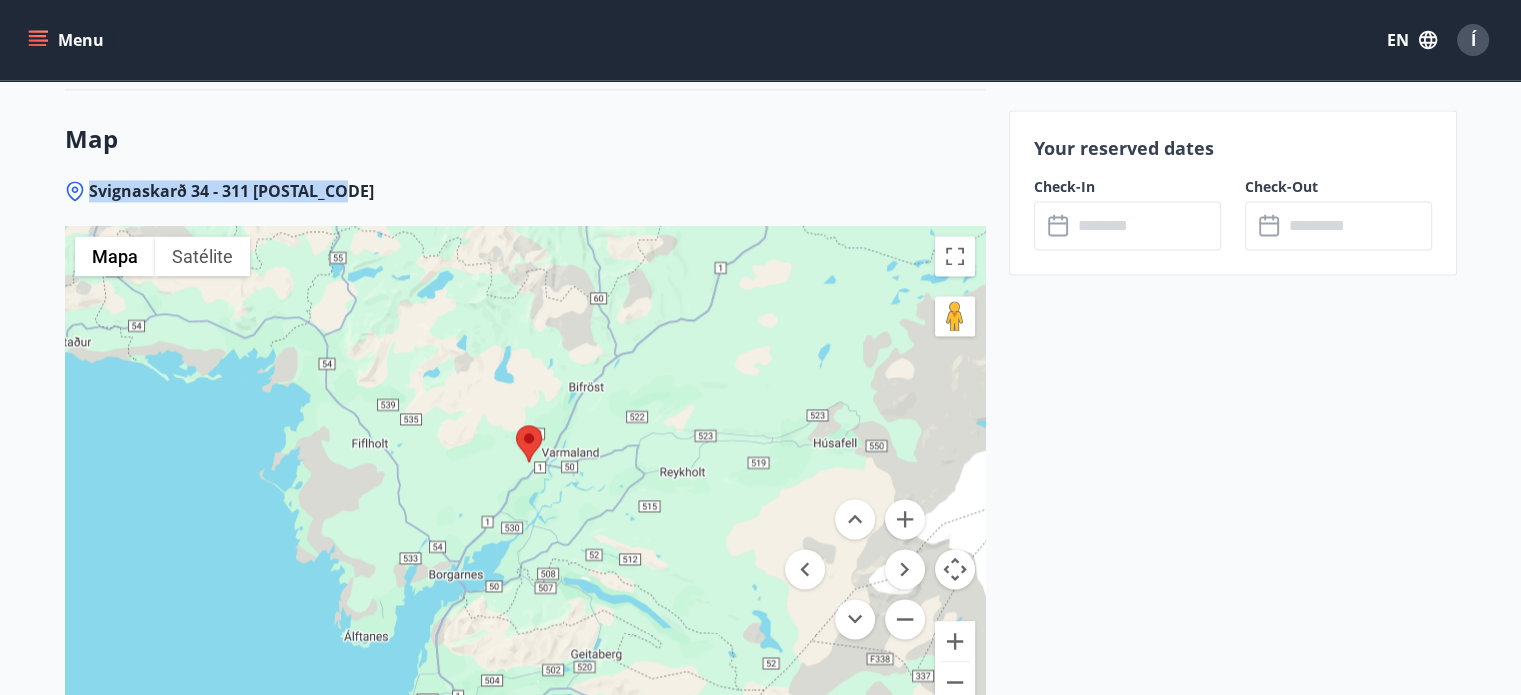drag, startPoint x: 540, startPoint y: 590, endPoint x: 540, endPoint y: 483, distance: 107 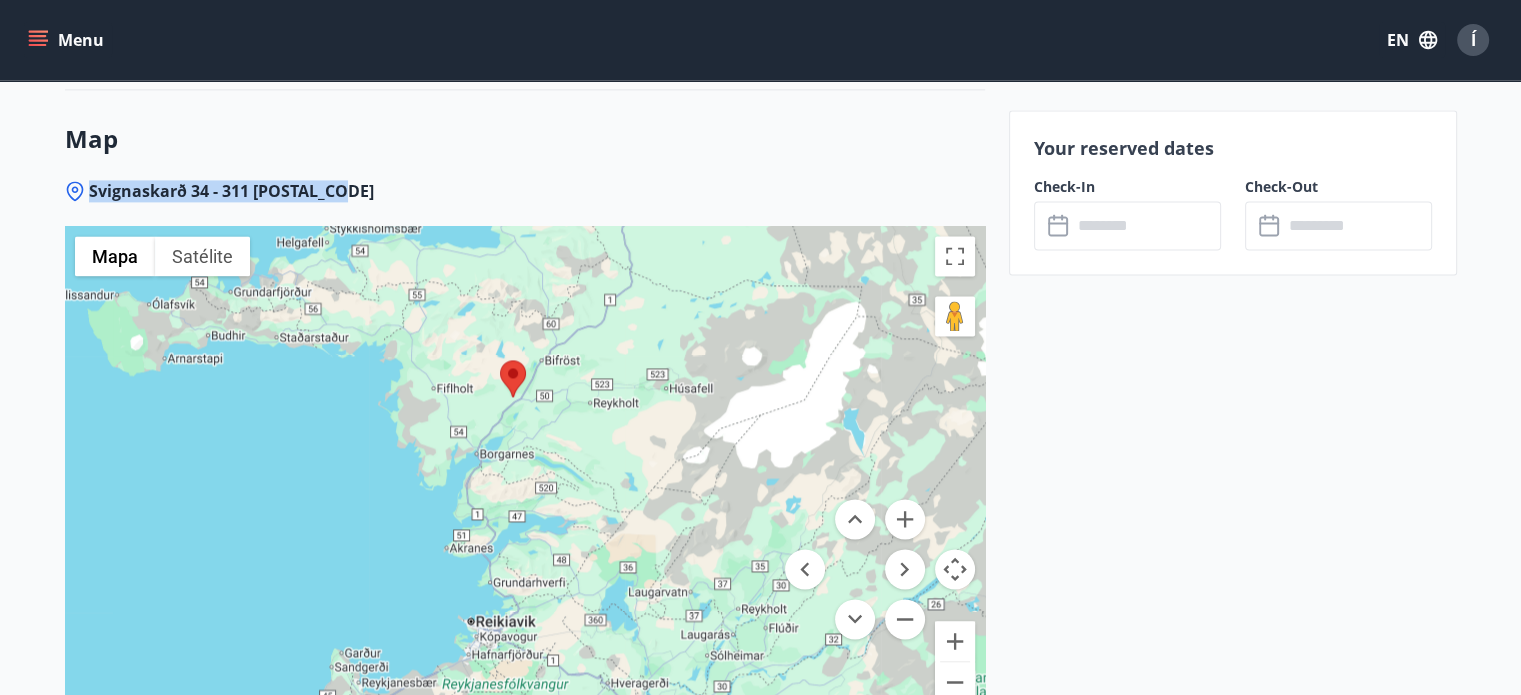 drag, startPoint x: 508, startPoint y: 498, endPoint x: 504, endPoint y: 409, distance: 89.08984 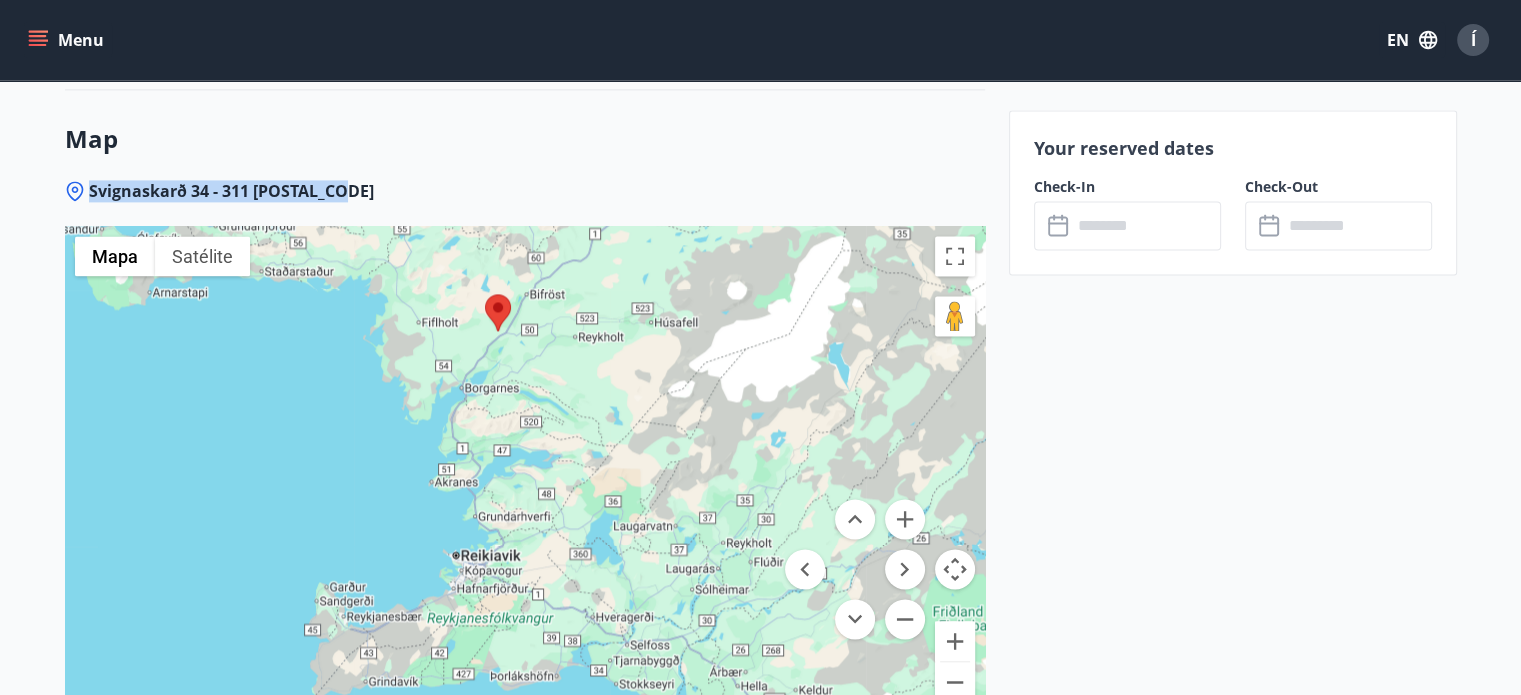 drag, startPoint x: 633, startPoint y: 549, endPoint x: 603, endPoint y: 474, distance: 80.77747 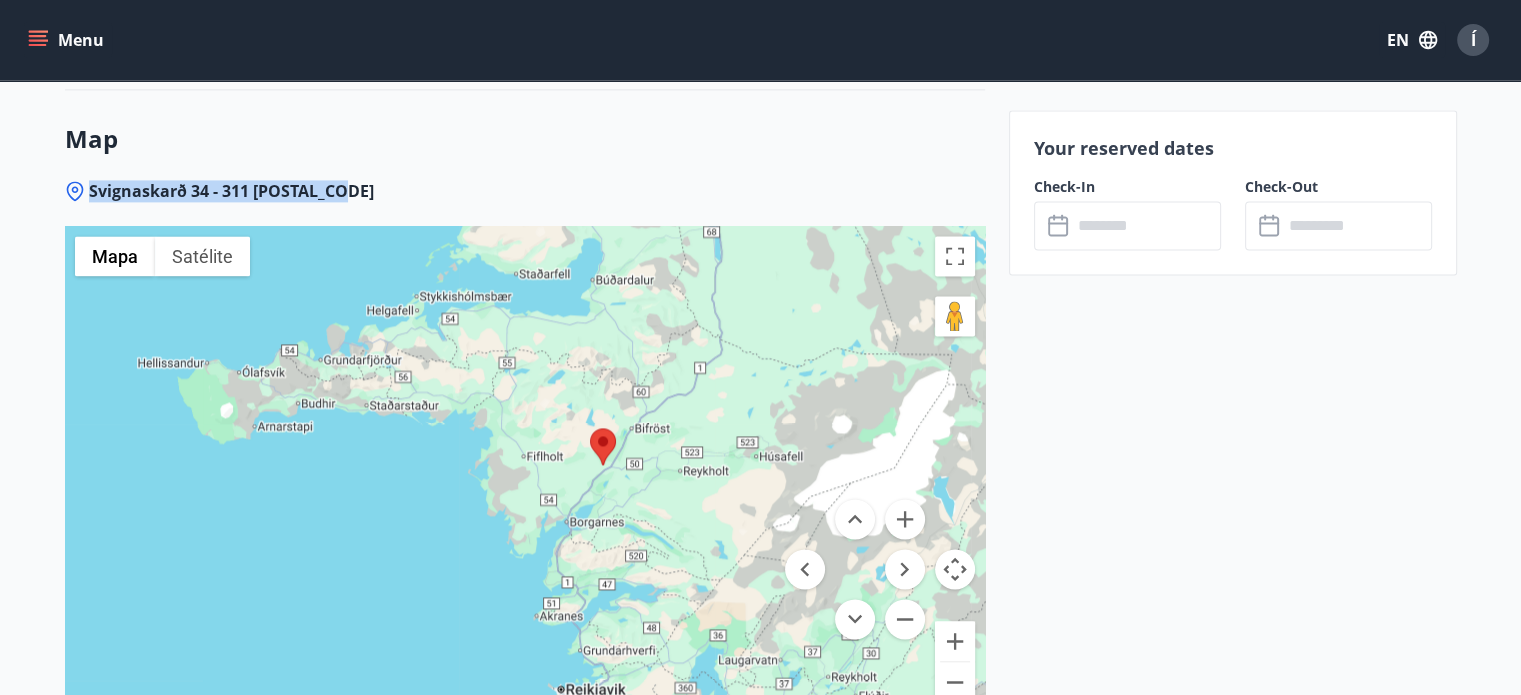 drag, startPoint x: 456, startPoint y: 327, endPoint x: 579, endPoint y: 491, distance: 205 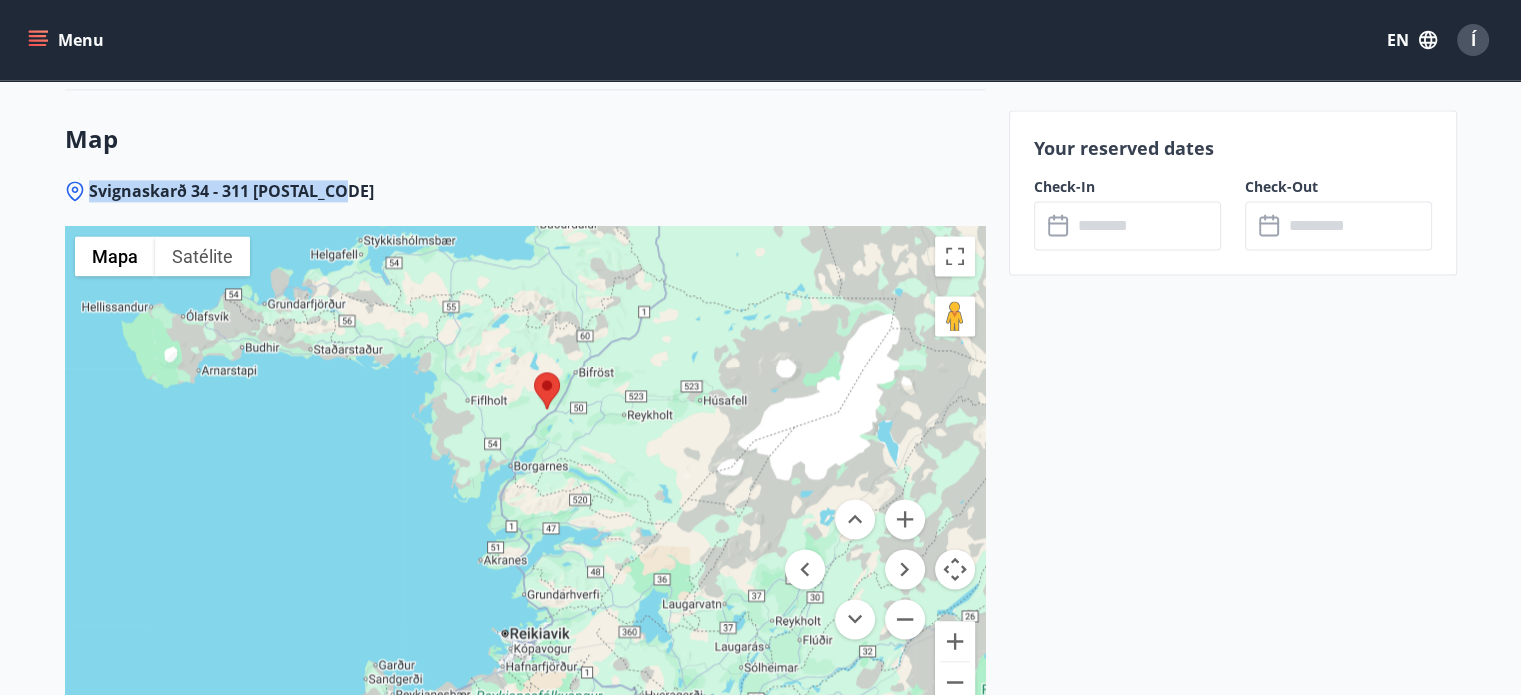 drag, startPoint x: 688, startPoint y: 535, endPoint x: 620, endPoint y: 470, distance: 94.06912 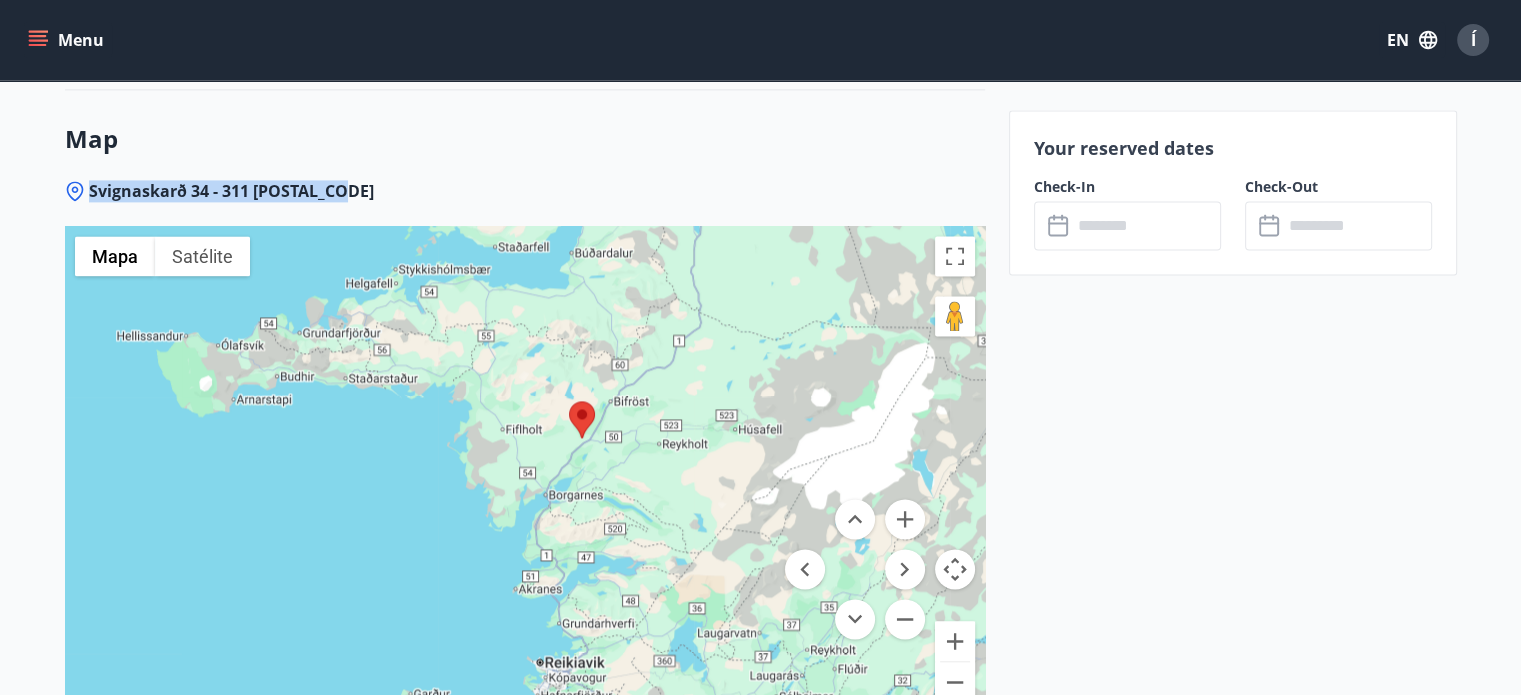 drag, startPoint x: 540, startPoint y: 453, endPoint x: 582, endPoint y: 487, distance: 54.037025 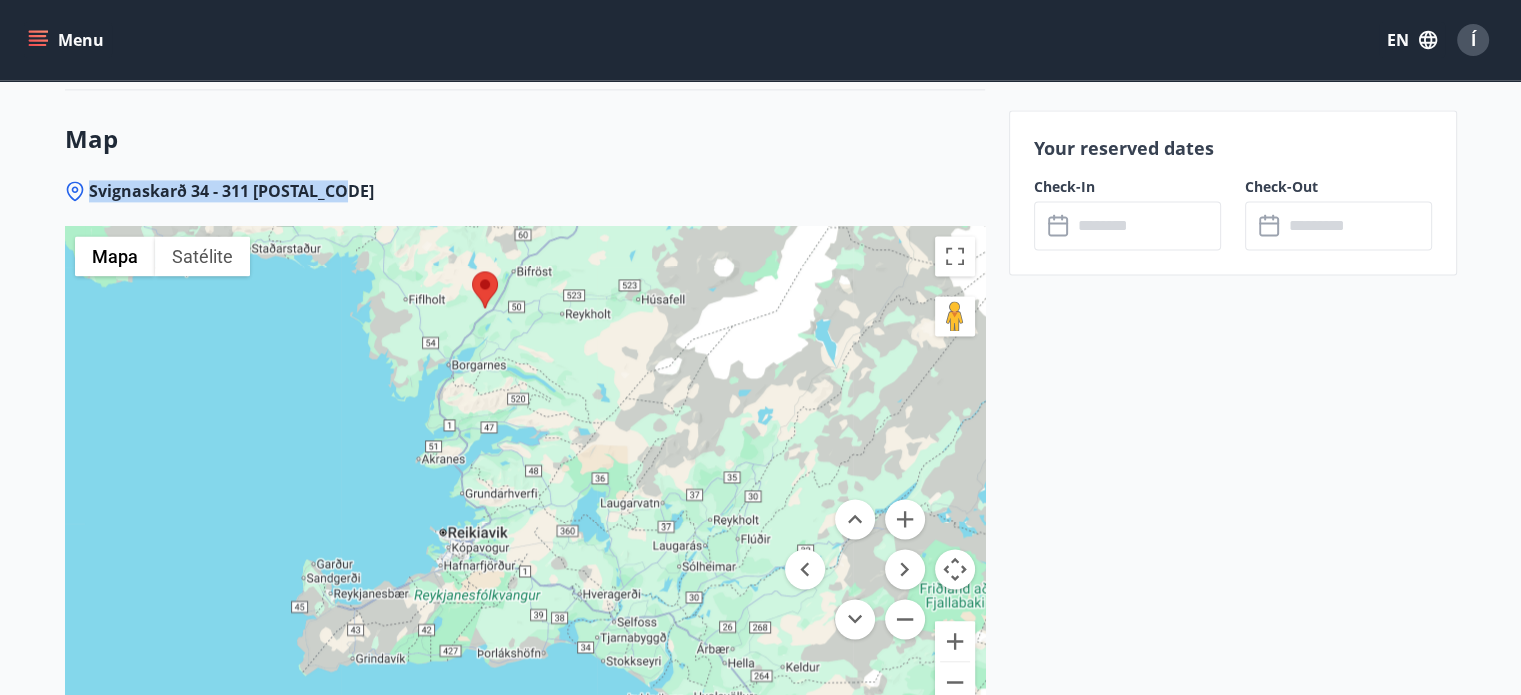drag, startPoint x: 662, startPoint y: 646, endPoint x: 526, endPoint y: 474, distance: 219.27151 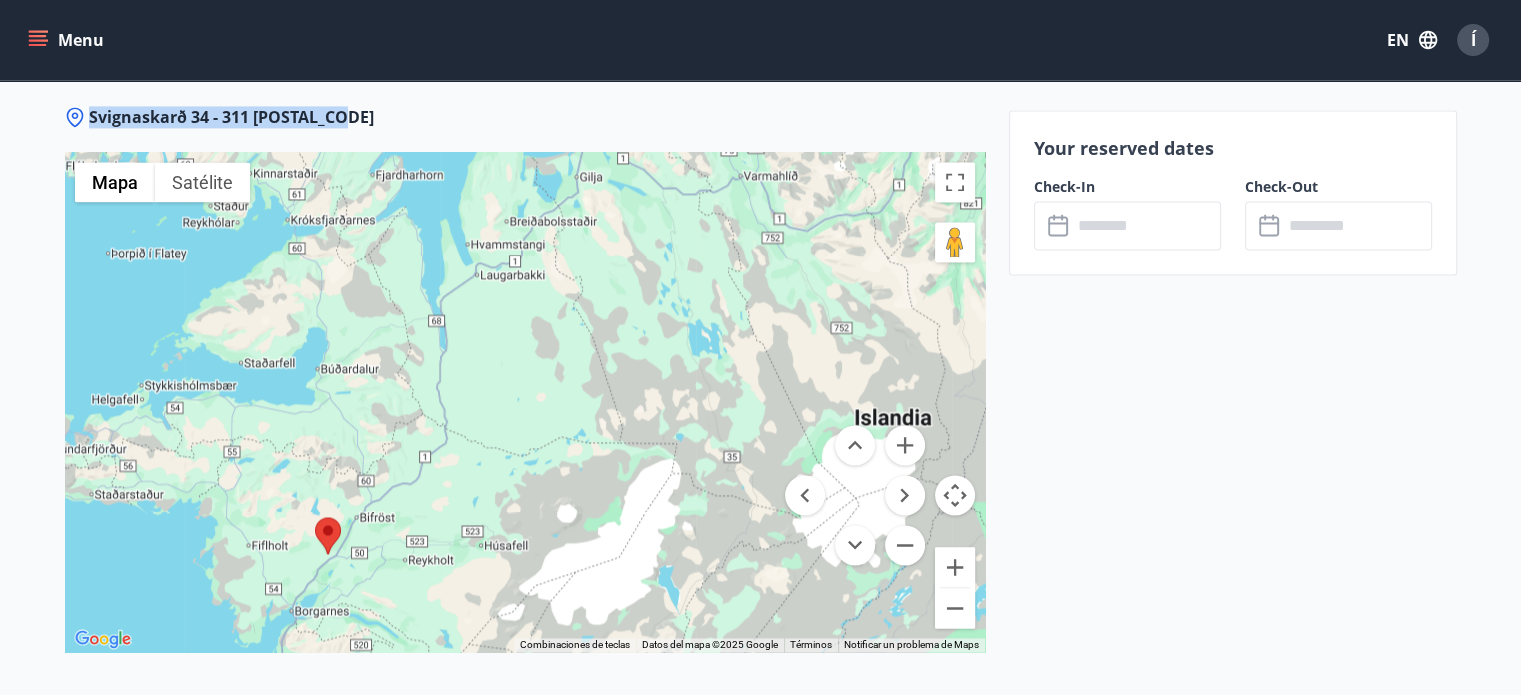 scroll, scrollTop: 3152, scrollLeft: 0, axis: vertical 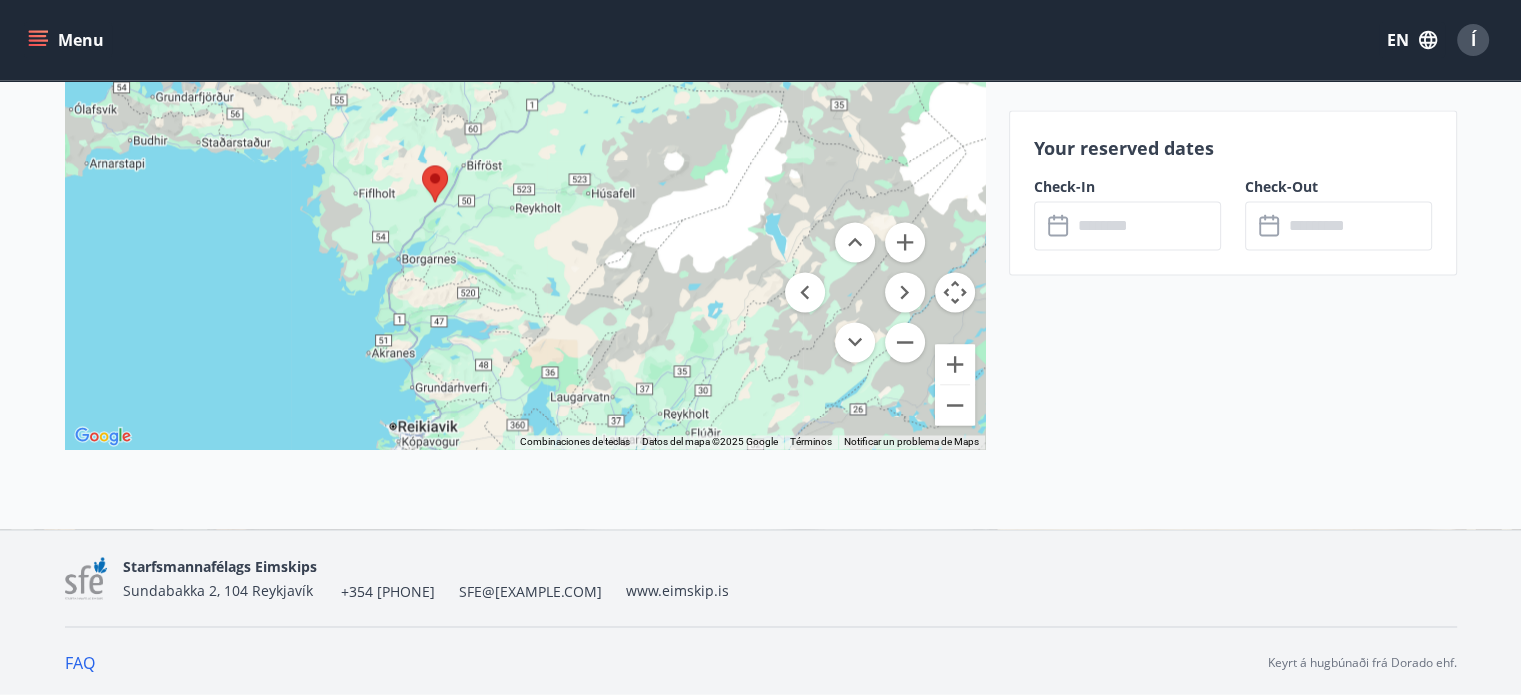 drag, startPoint x: 489, startPoint y: 370, endPoint x: 485, endPoint y: 302, distance: 68.117546 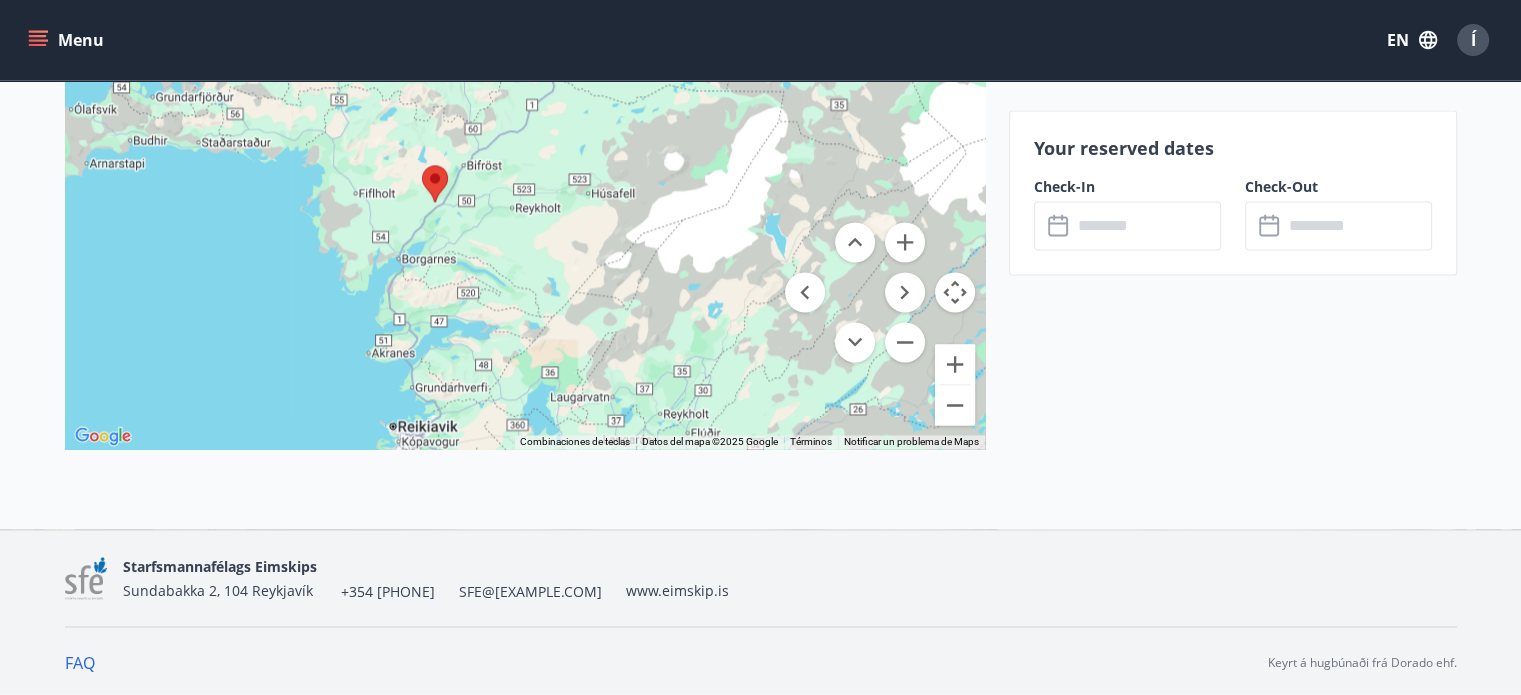 click at bounding box center (525, 199) 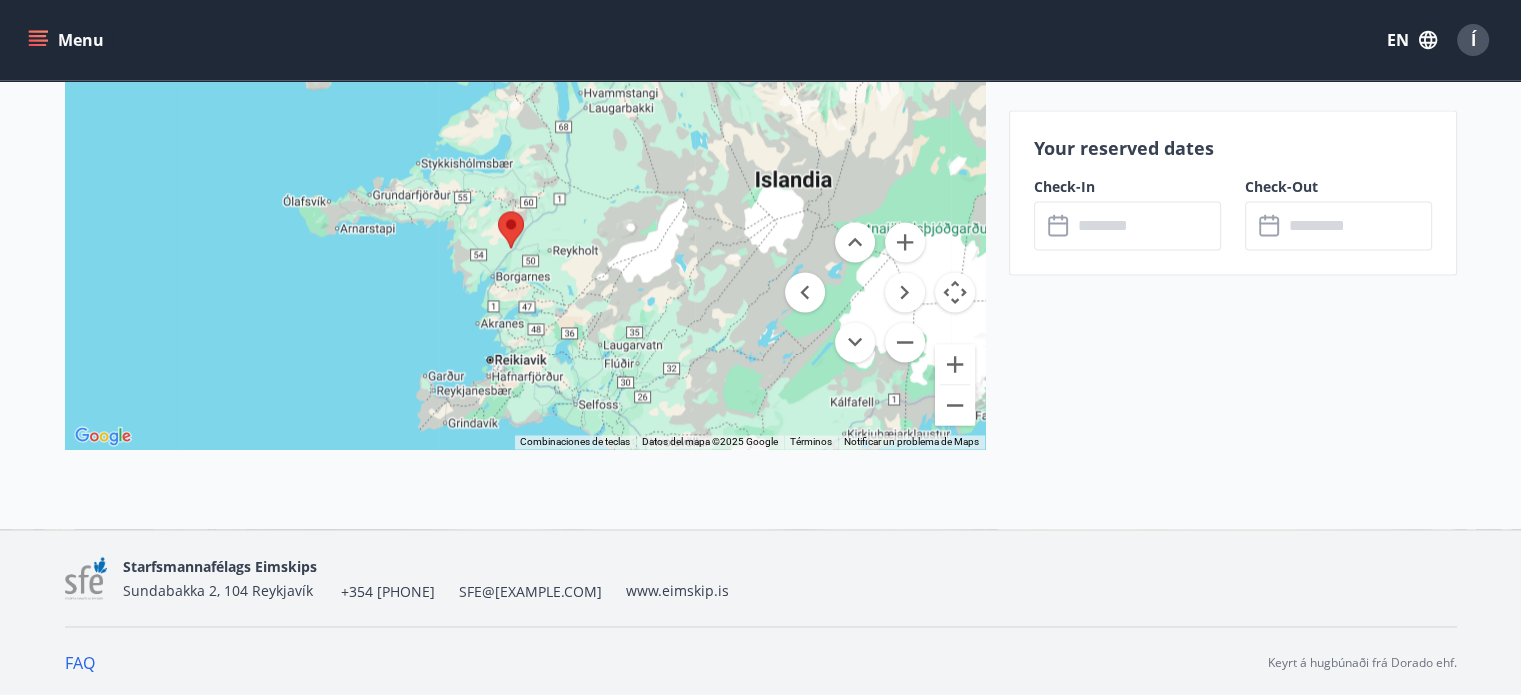 drag, startPoint x: 555, startPoint y: 218, endPoint x: 574, endPoint y: 282, distance: 66.760765 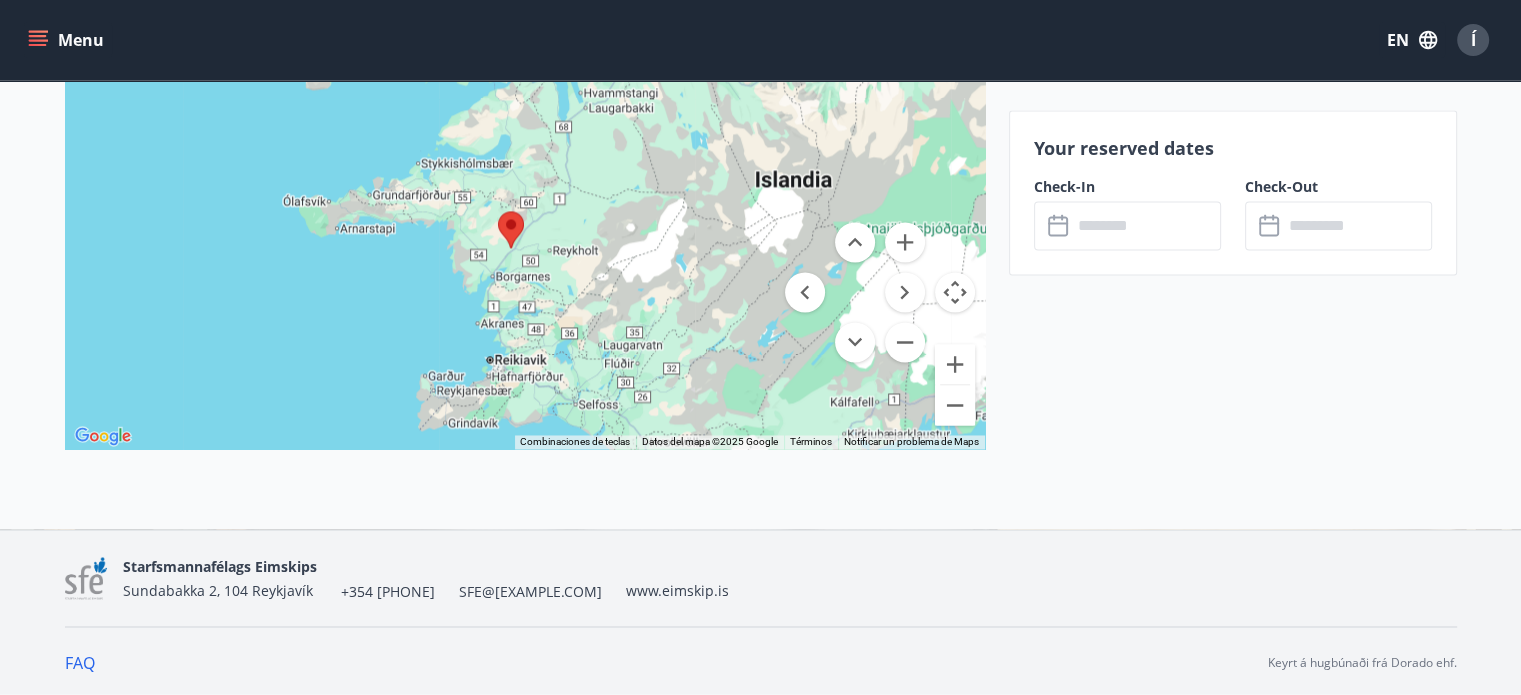 click at bounding box center (525, 199) 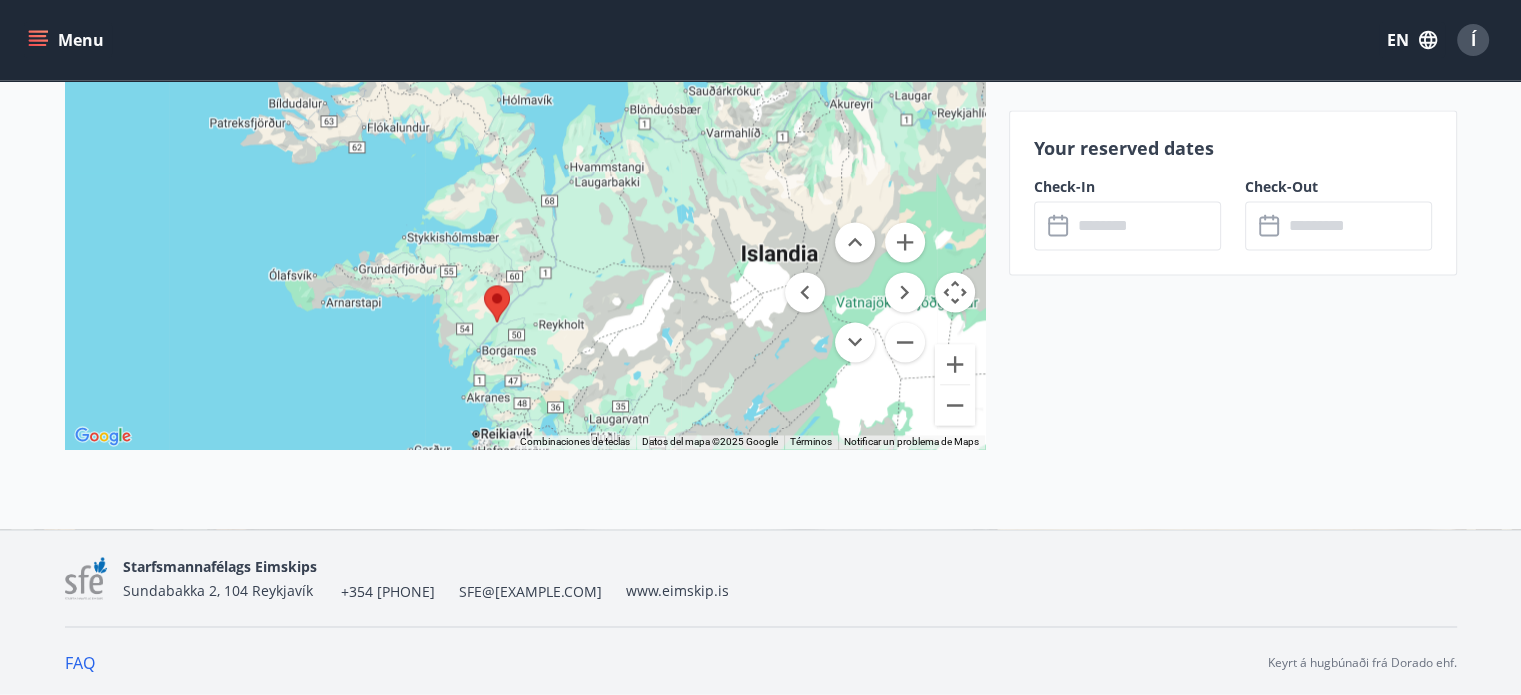drag, startPoint x: 602, startPoint y: 251, endPoint x: 580, endPoint y: 359, distance: 110.217964 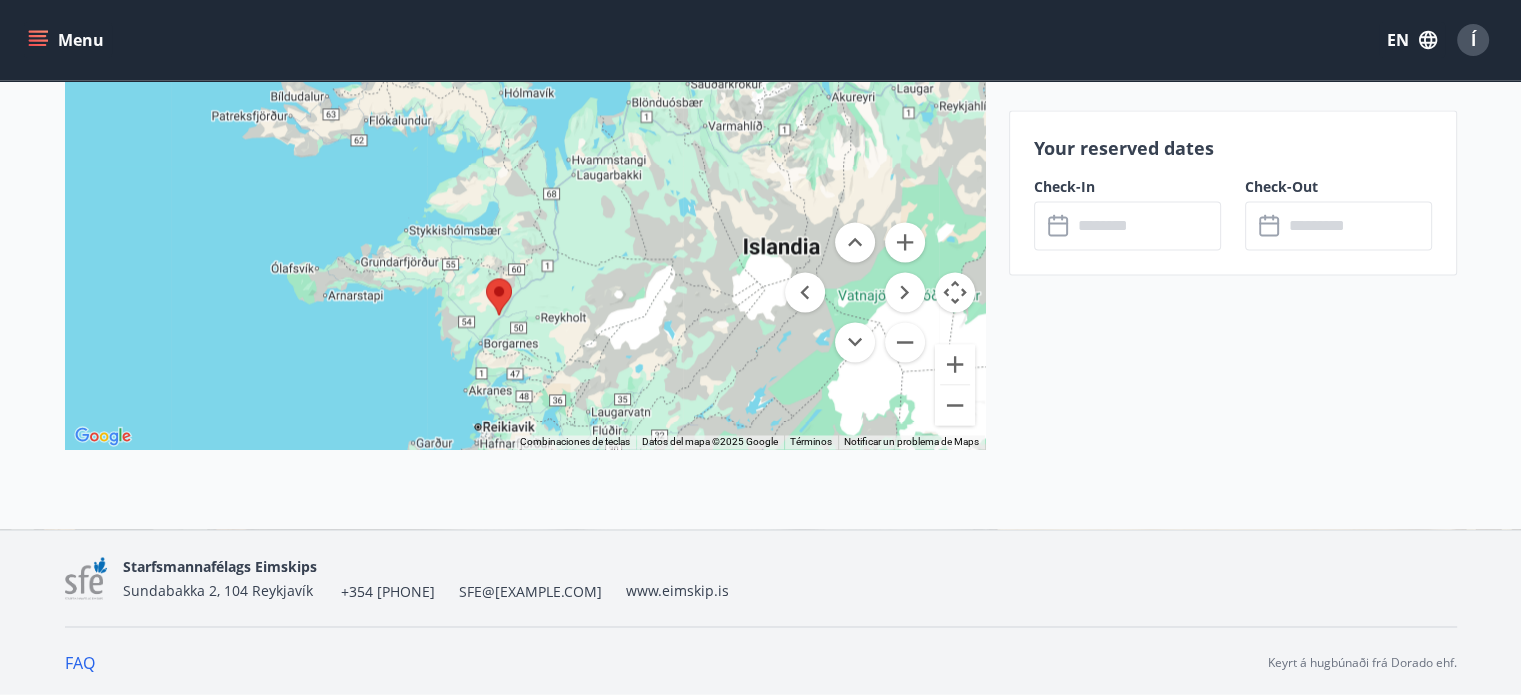 drag, startPoint x: 580, startPoint y: 359, endPoint x: 594, endPoint y: 291, distance: 69.426216 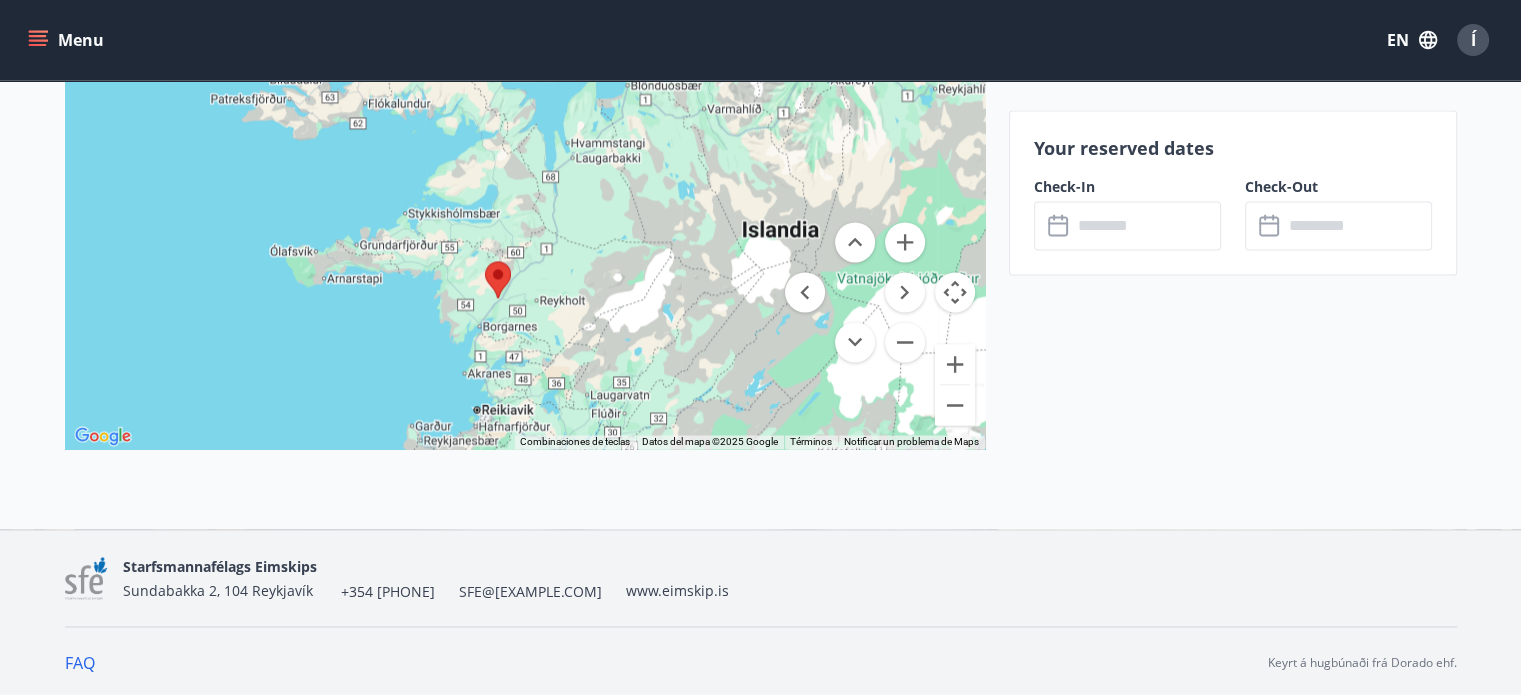 drag, startPoint x: 1178, startPoint y: 430, endPoint x: 1108, endPoint y: 401, distance: 75.76939 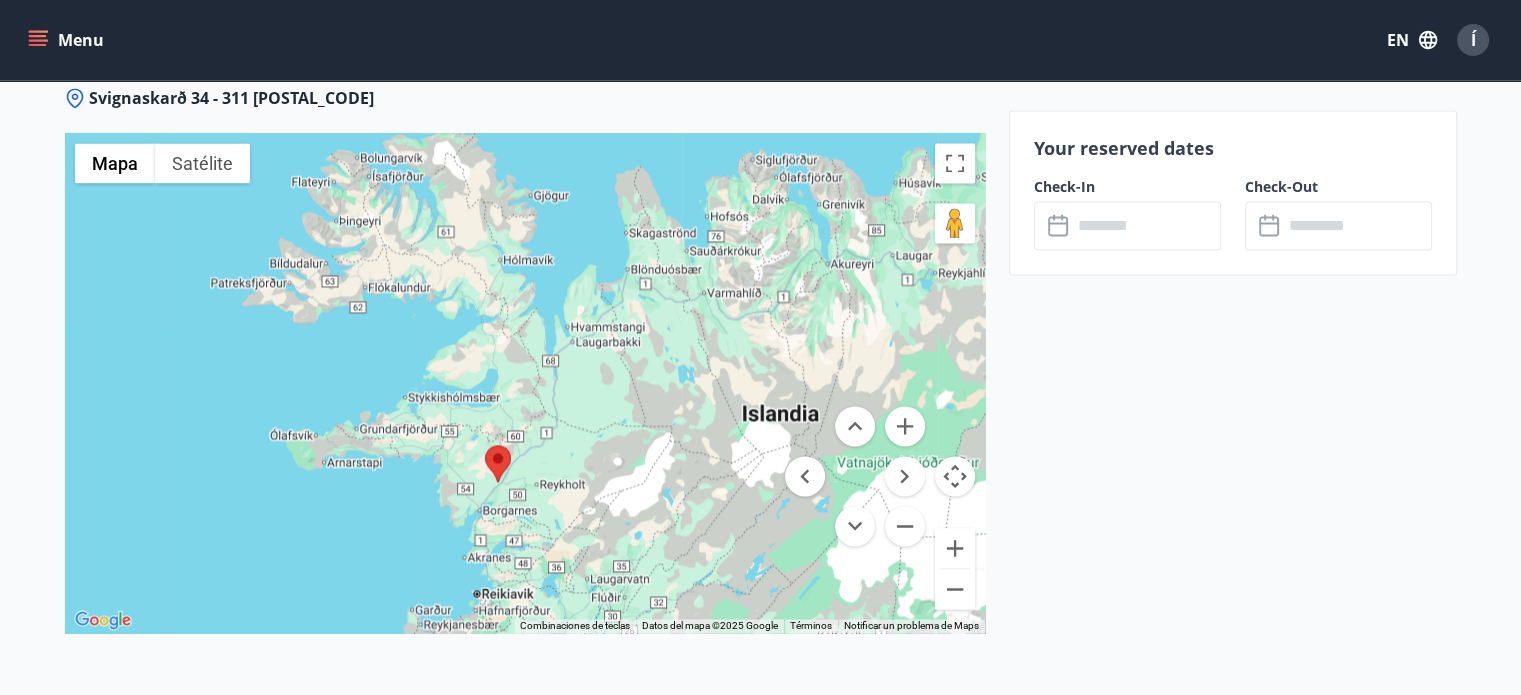 scroll, scrollTop: 2959, scrollLeft: 0, axis: vertical 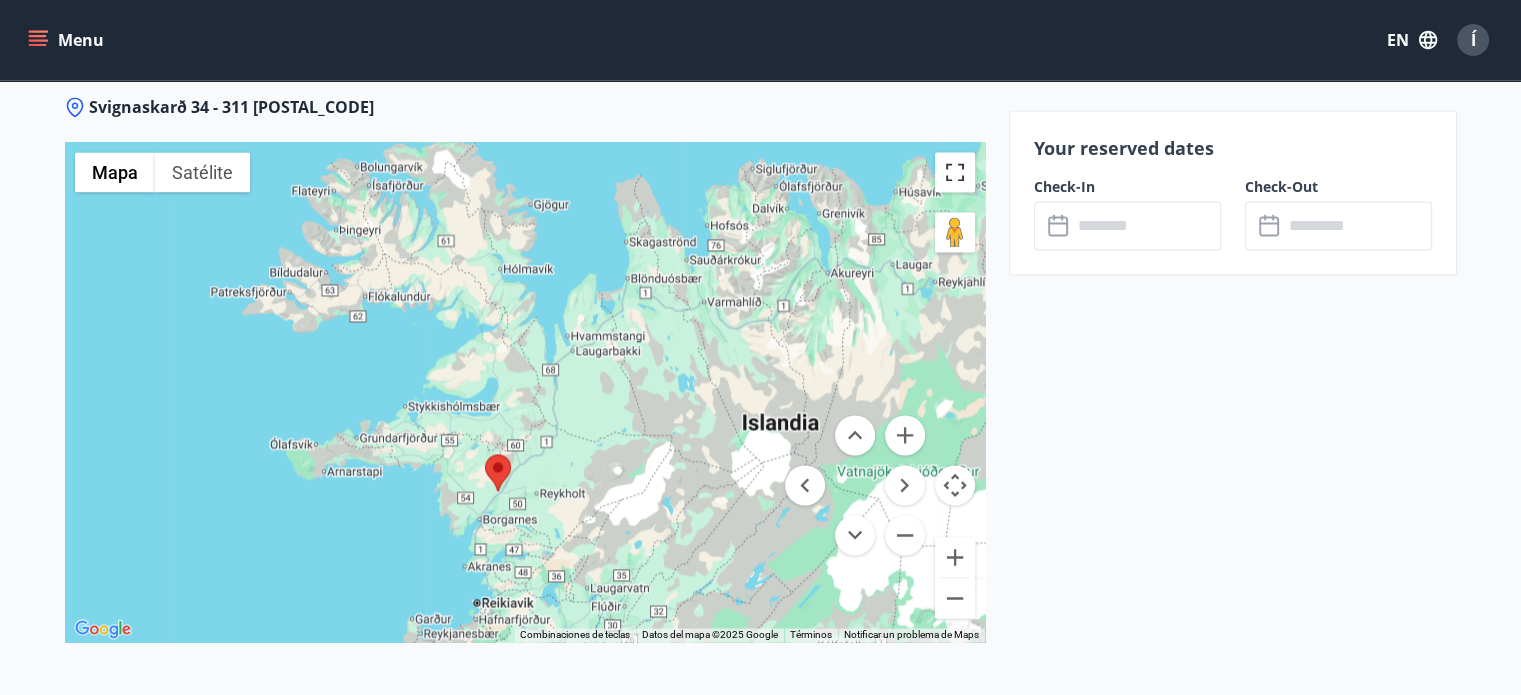 click at bounding box center (955, 172) 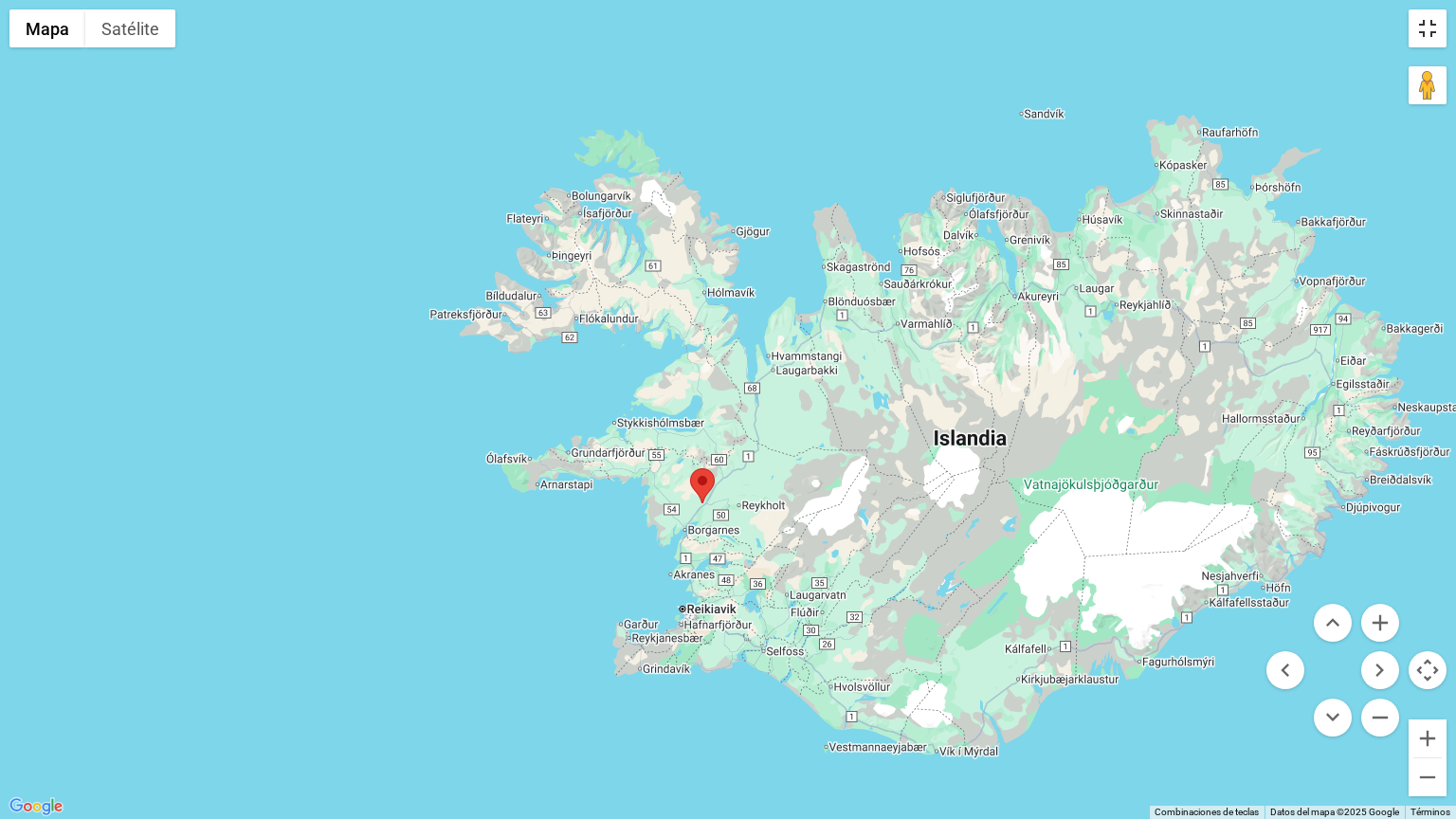 click at bounding box center [1428, 28] 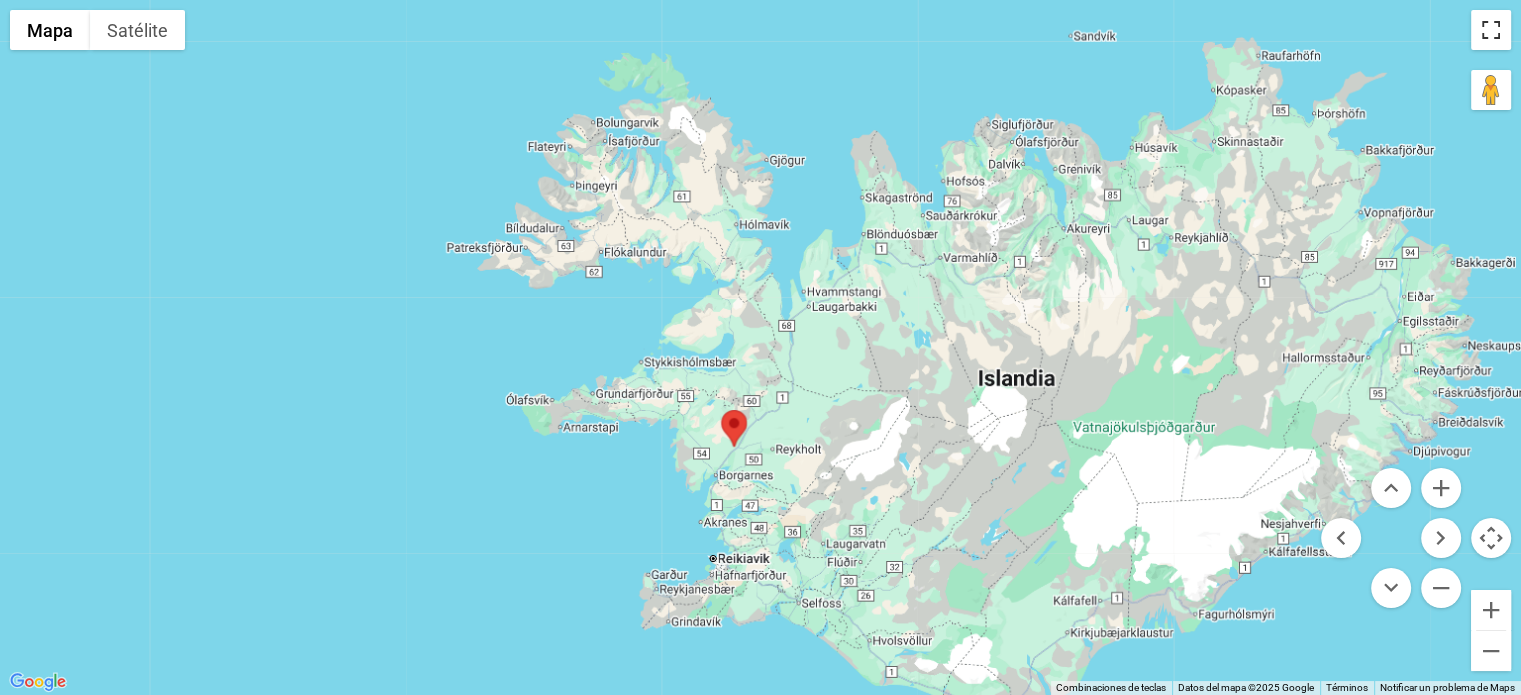 scroll, scrollTop: 2999, scrollLeft: 0, axis: vertical 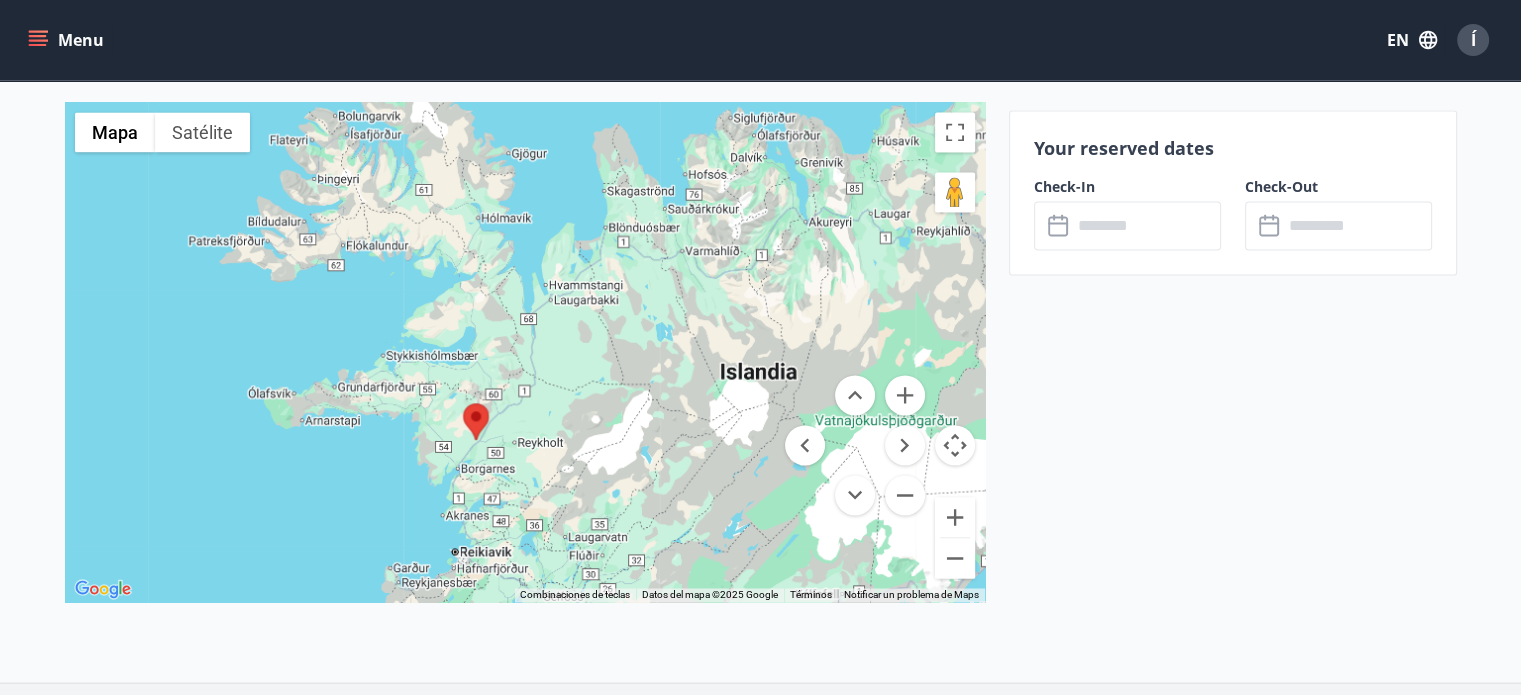 drag, startPoint x: 540, startPoint y: 459, endPoint x: 516, endPoint y: 448, distance: 26.400757 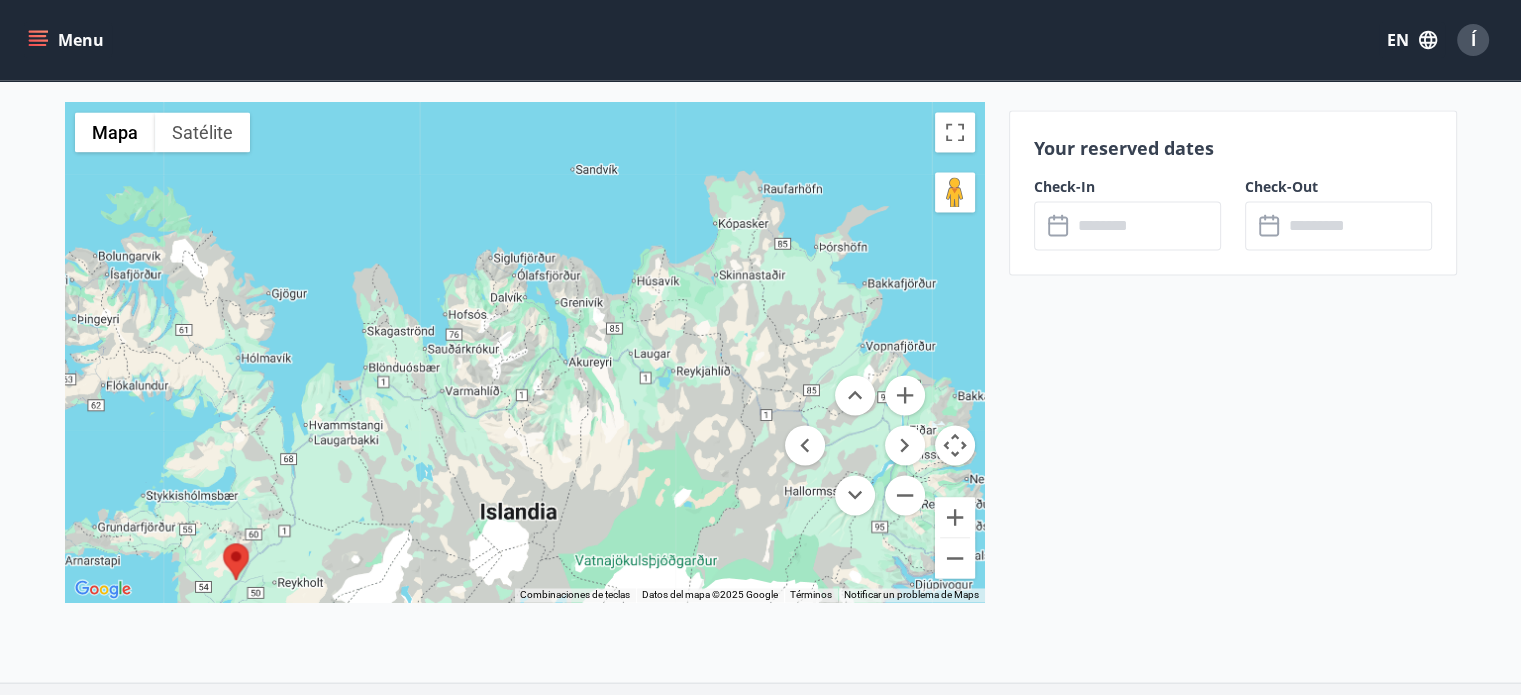 drag, startPoint x: 864, startPoint y: 328, endPoint x: 619, endPoint y: 471, distance: 283.67938 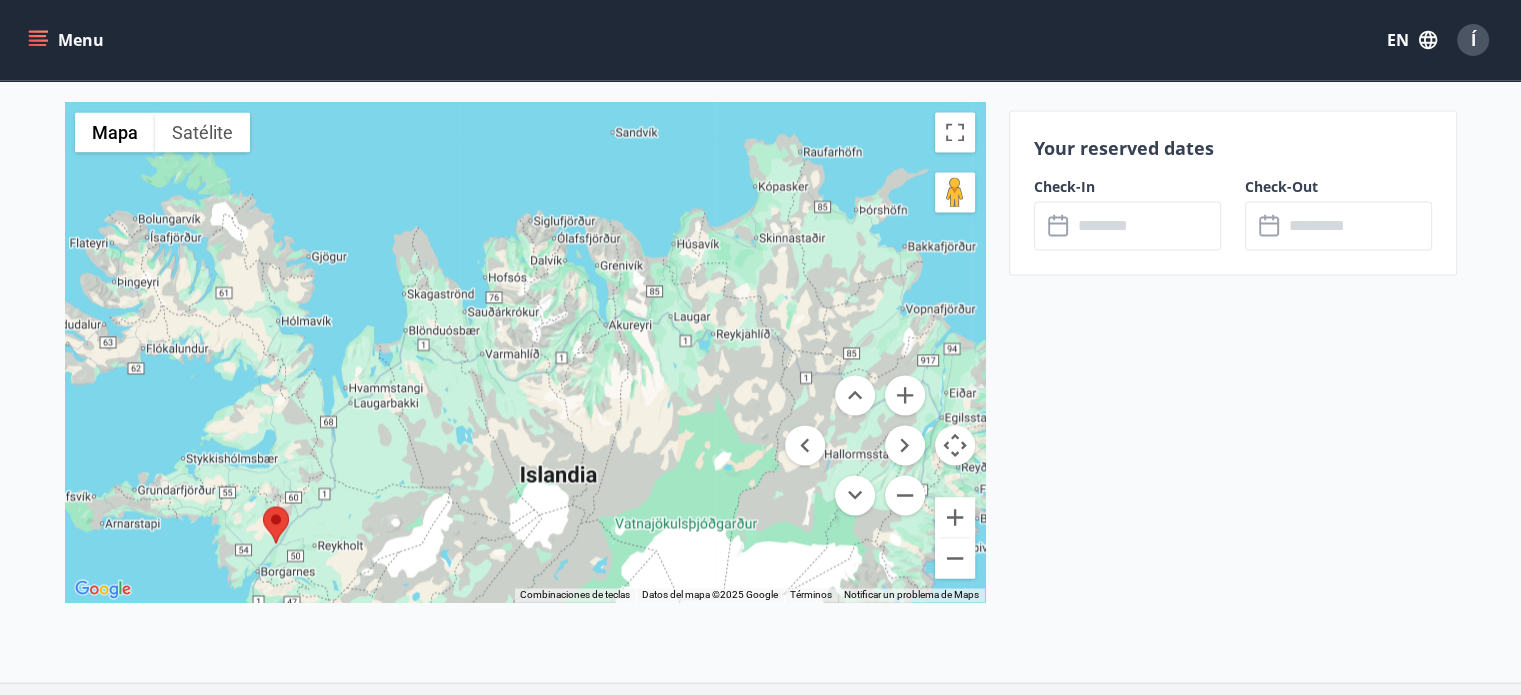 drag, startPoint x: 623, startPoint y: 420, endPoint x: 620, endPoint y: 334, distance: 86.05231 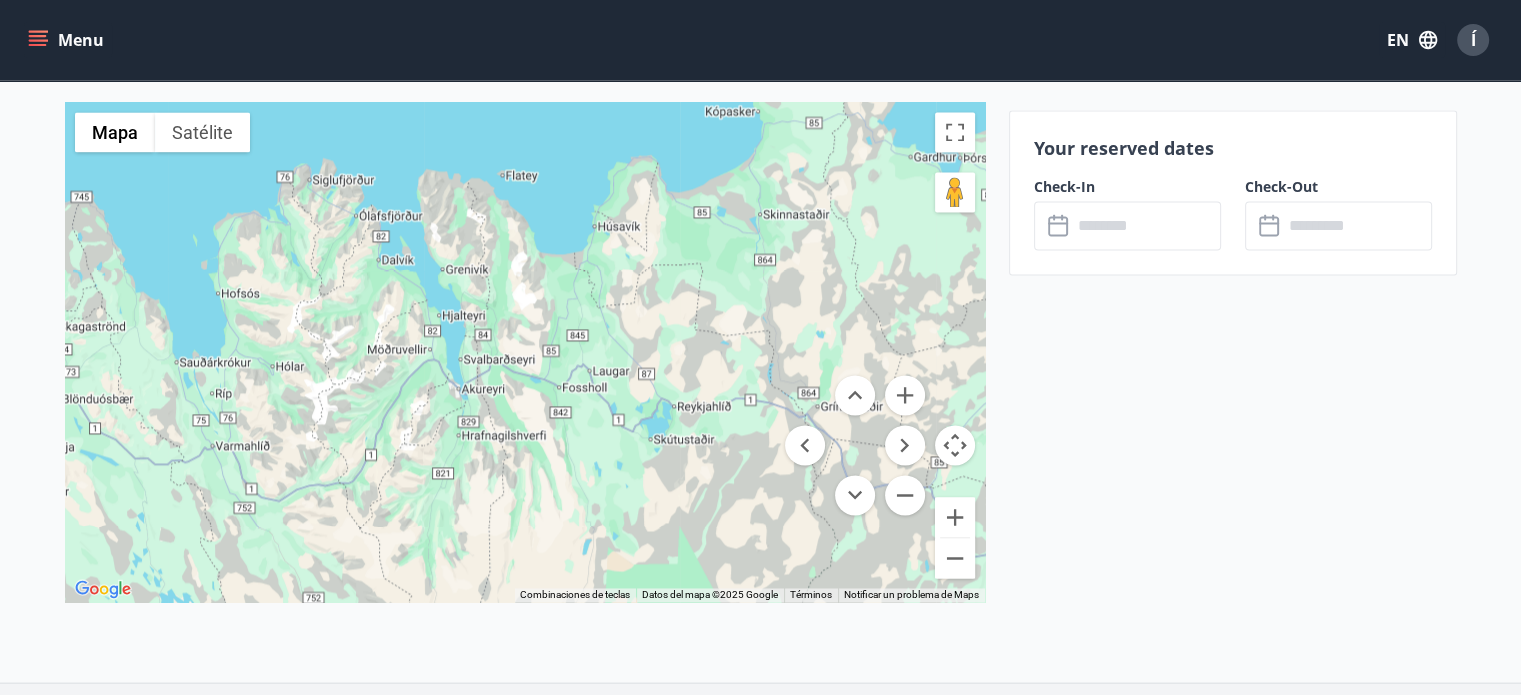 drag, startPoint x: 794, startPoint y: 399, endPoint x: 681, endPoint y: 364, distance: 118.29624 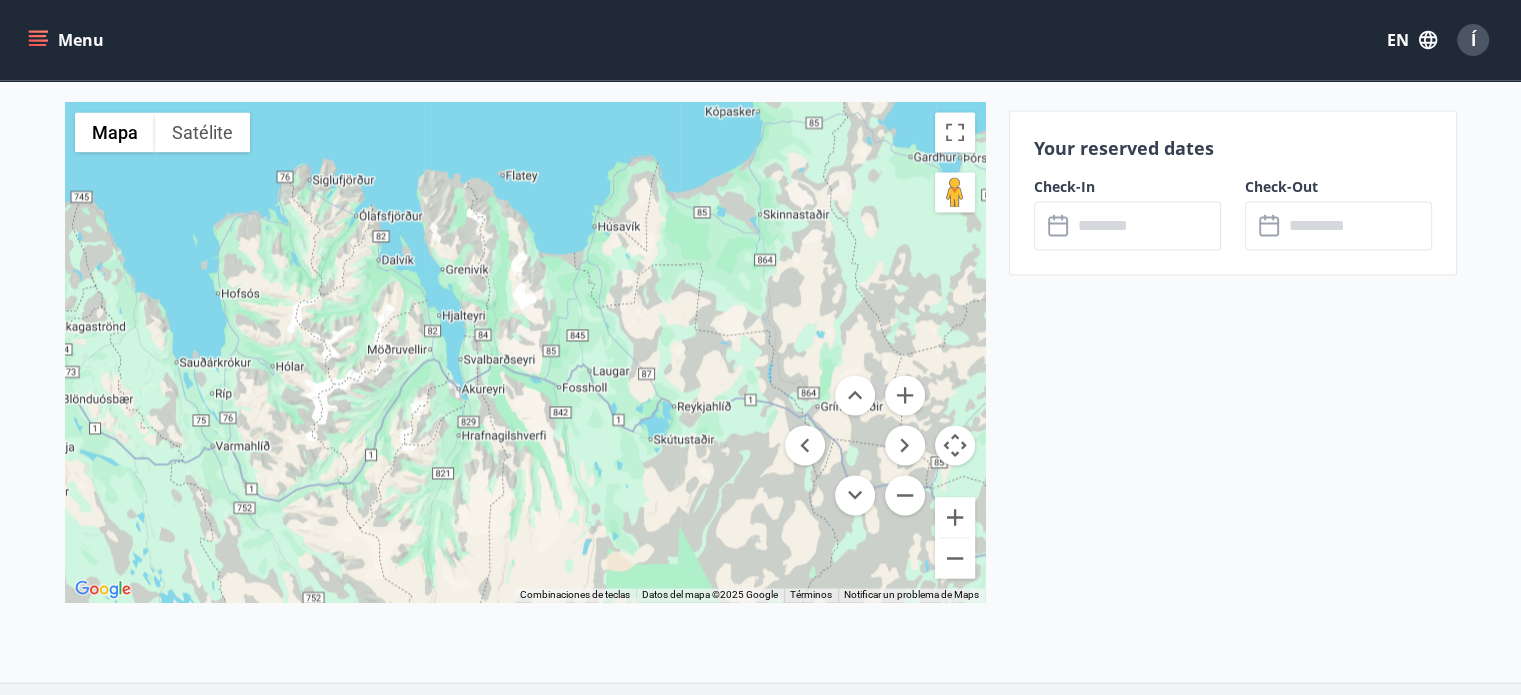 click on "Mantén pulsada la tecla Ctrl mientras te desplazas para acercar o alejar el mapa Mapa Relieve Satélite Etiquetas Combinaciones de teclas Datos del mapa Datos del mapa ©2025 Google Datos del mapa ©2025 Google 20 km  Haz clic para alternar entre unidades métricas e imperiales Términos Notificar un problema de Maps" at bounding box center [525, 352] 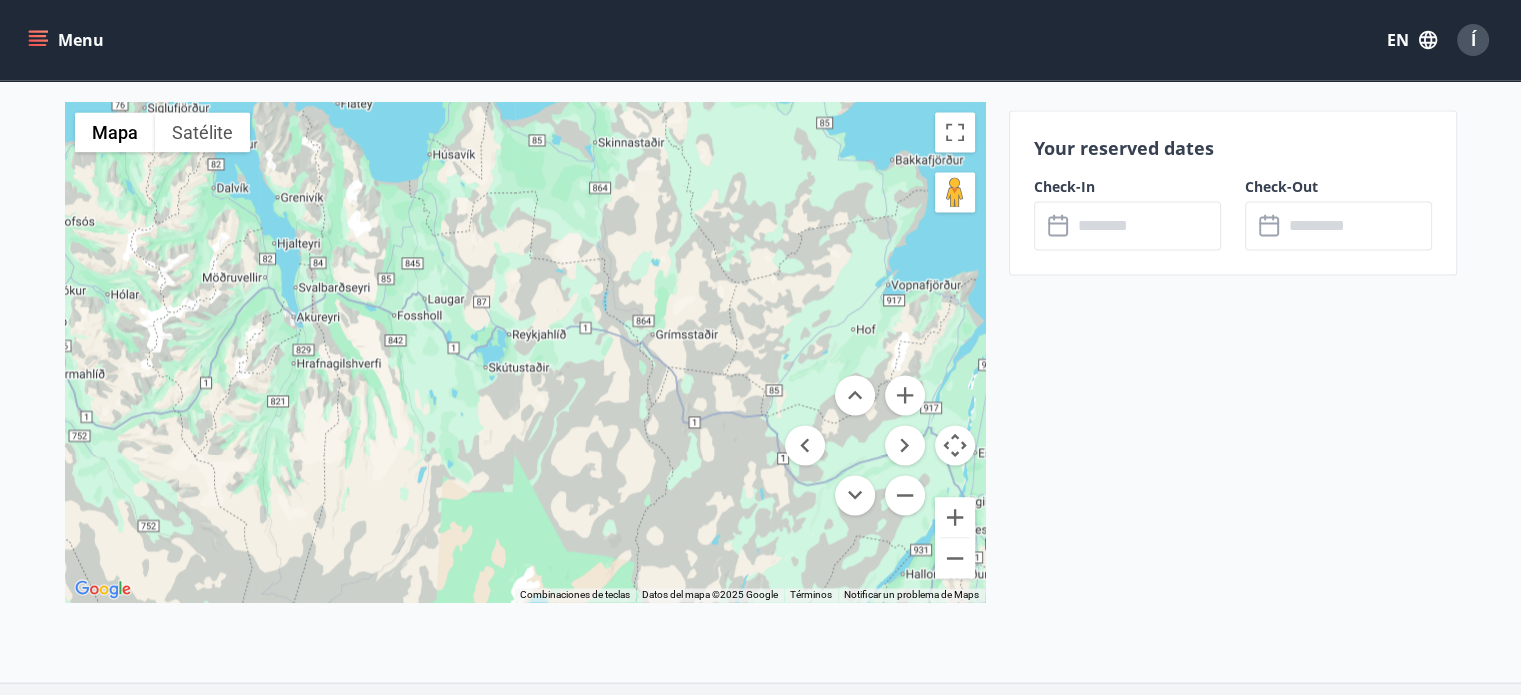 drag, startPoint x: 733, startPoint y: 407, endPoint x: 564, endPoint y: 334, distance: 184.09236 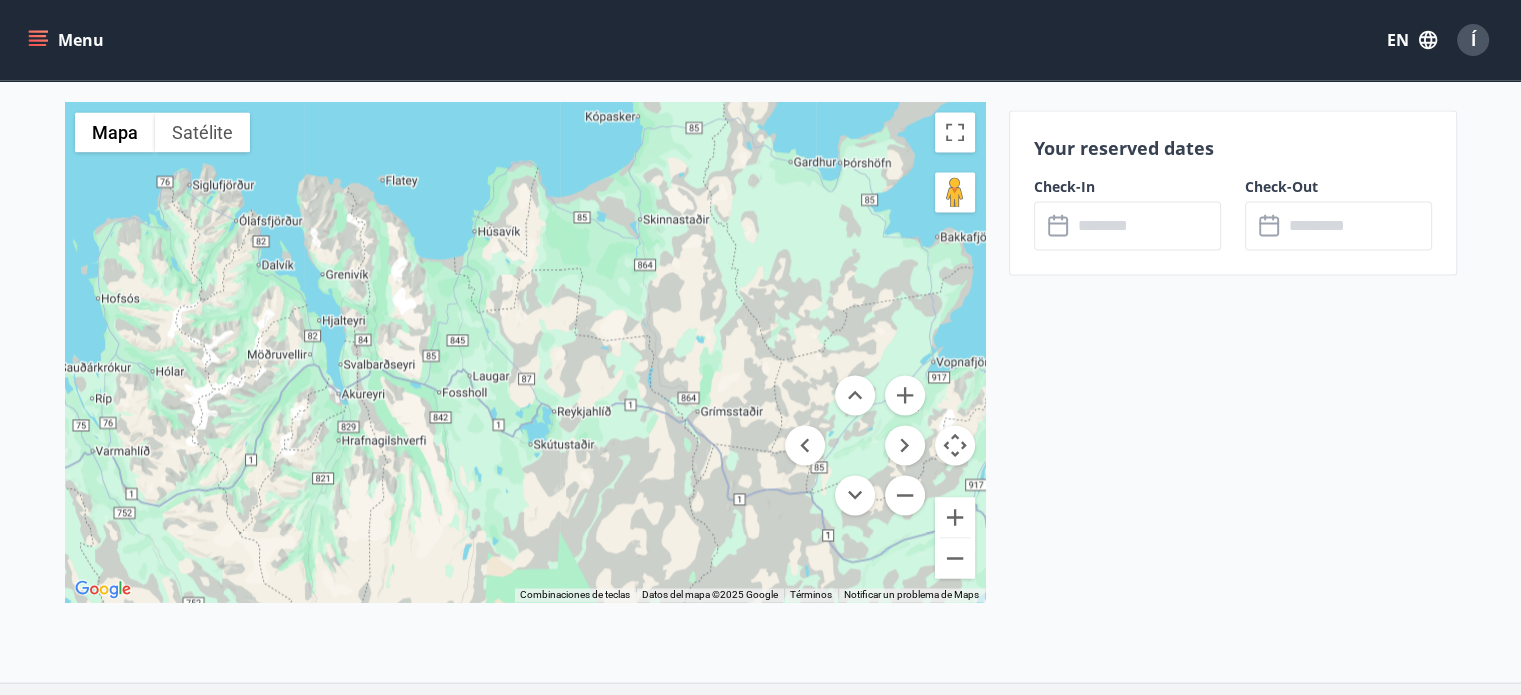 drag, startPoint x: 404, startPoint y: 327, endPoint x: 454, endPoint y: 408, distance: 95.189285 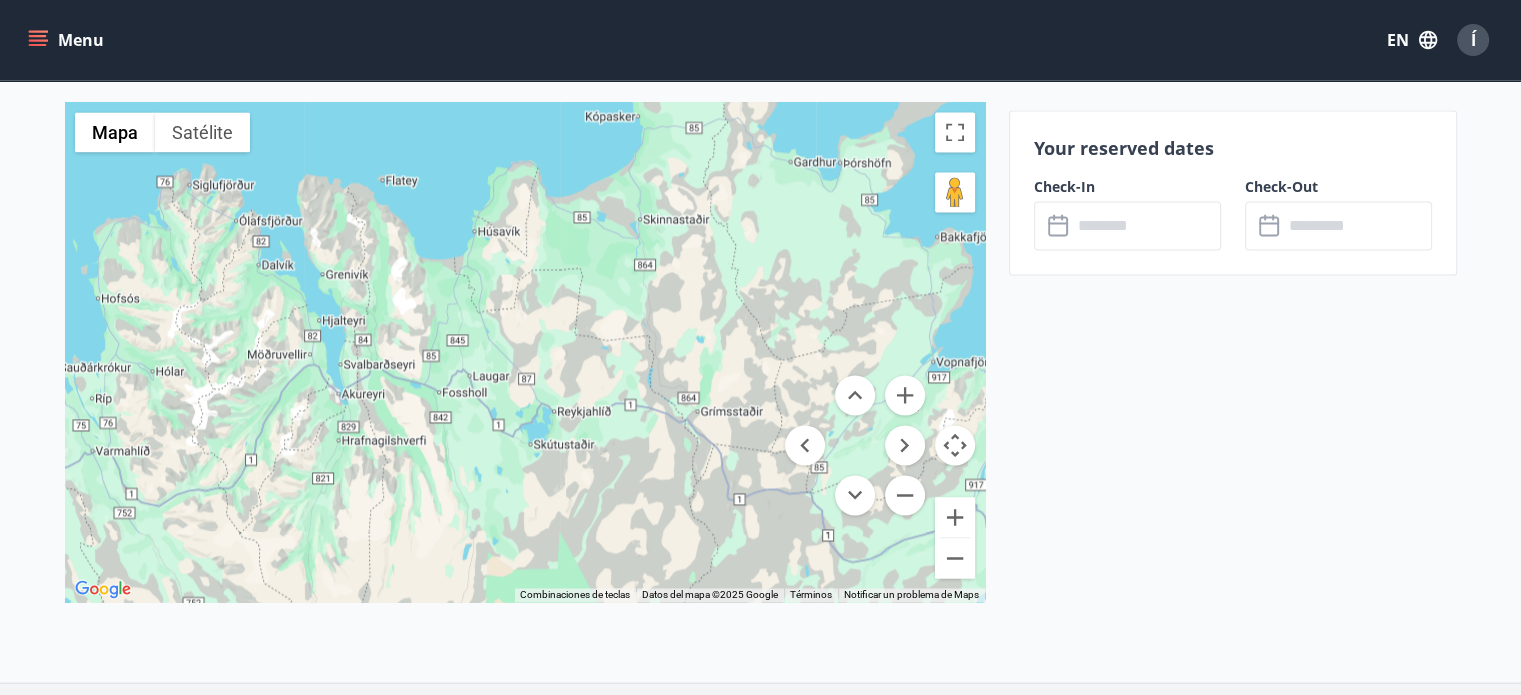 click at bounding box center (525, 352) 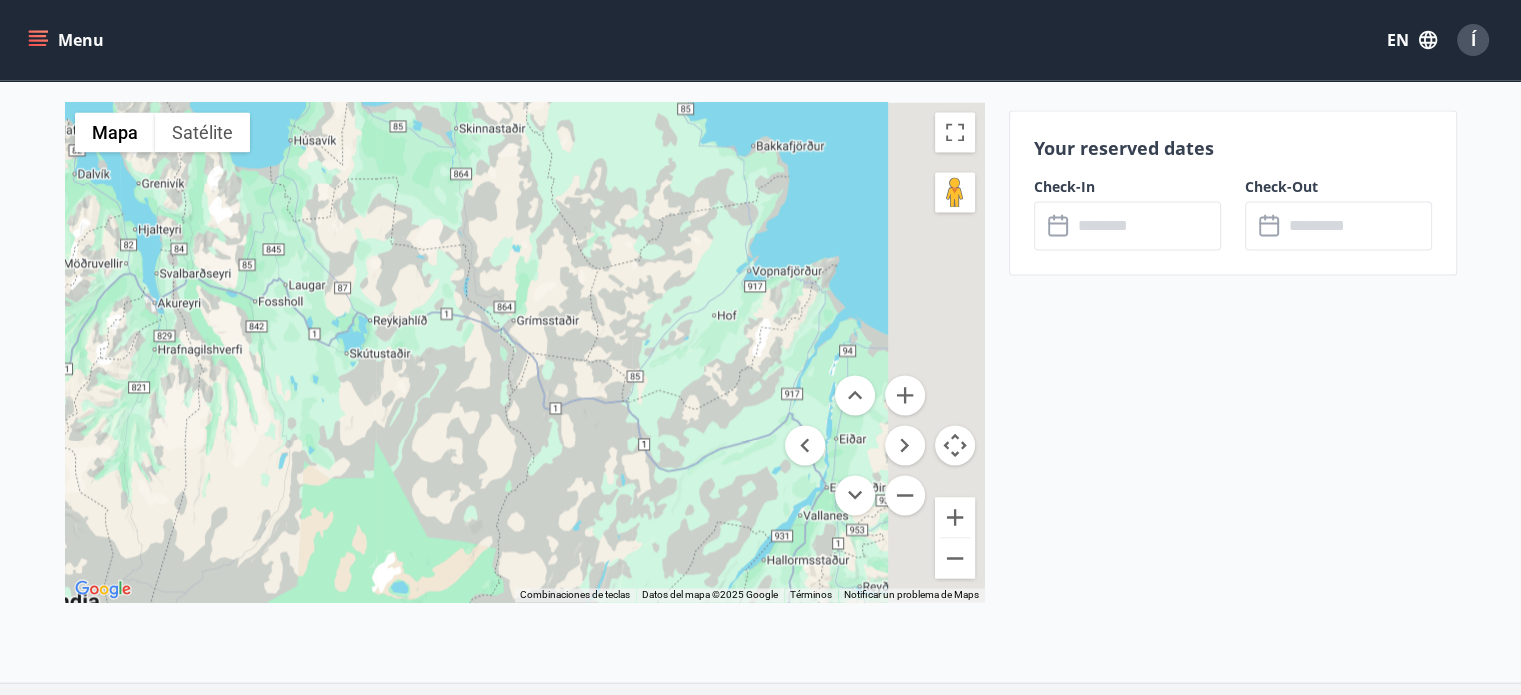 drag, startPoint x: 479, startPoint y: 413, endPoint x: 288, endPoint y: 319, distance: 212.8779 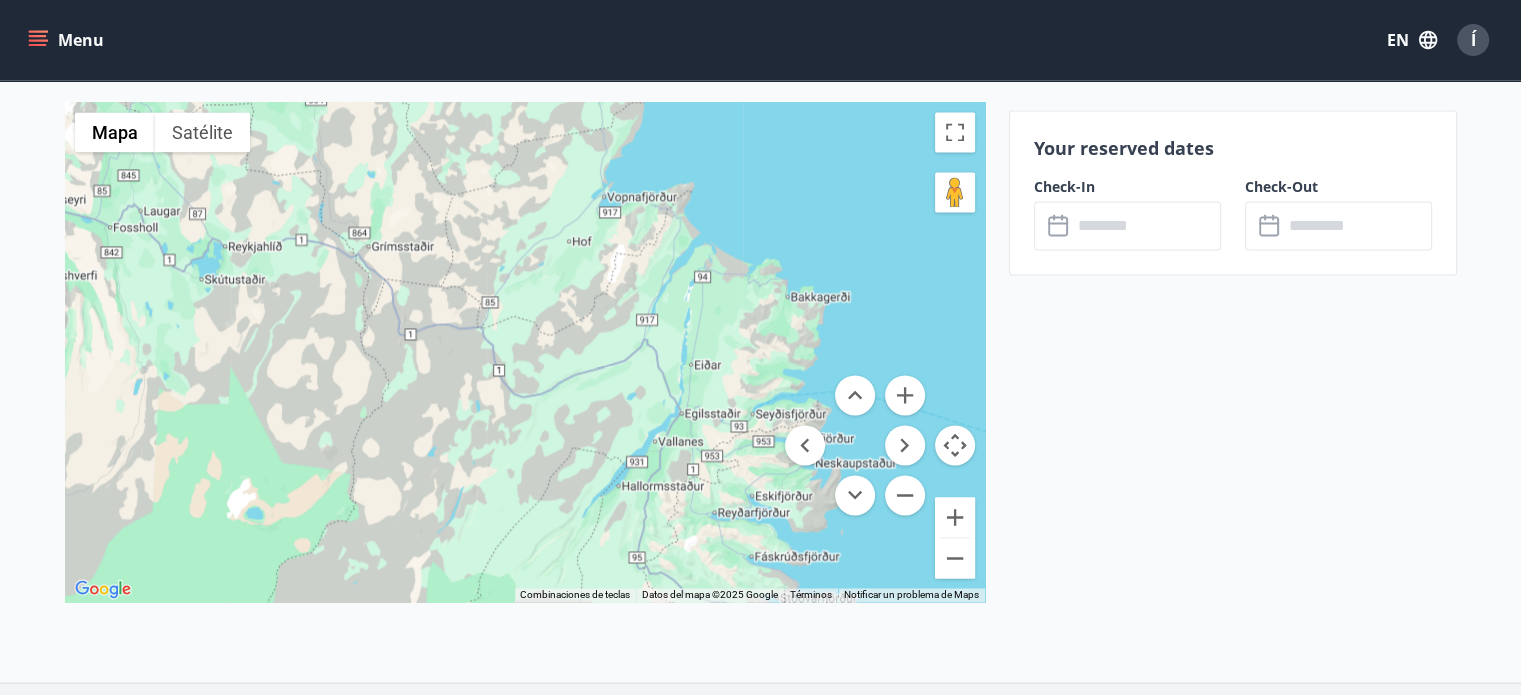 drag, startPoint x: 556, startPoint y: 419, endPoint x: 423, endPoint y: 341, distance: 154.18495 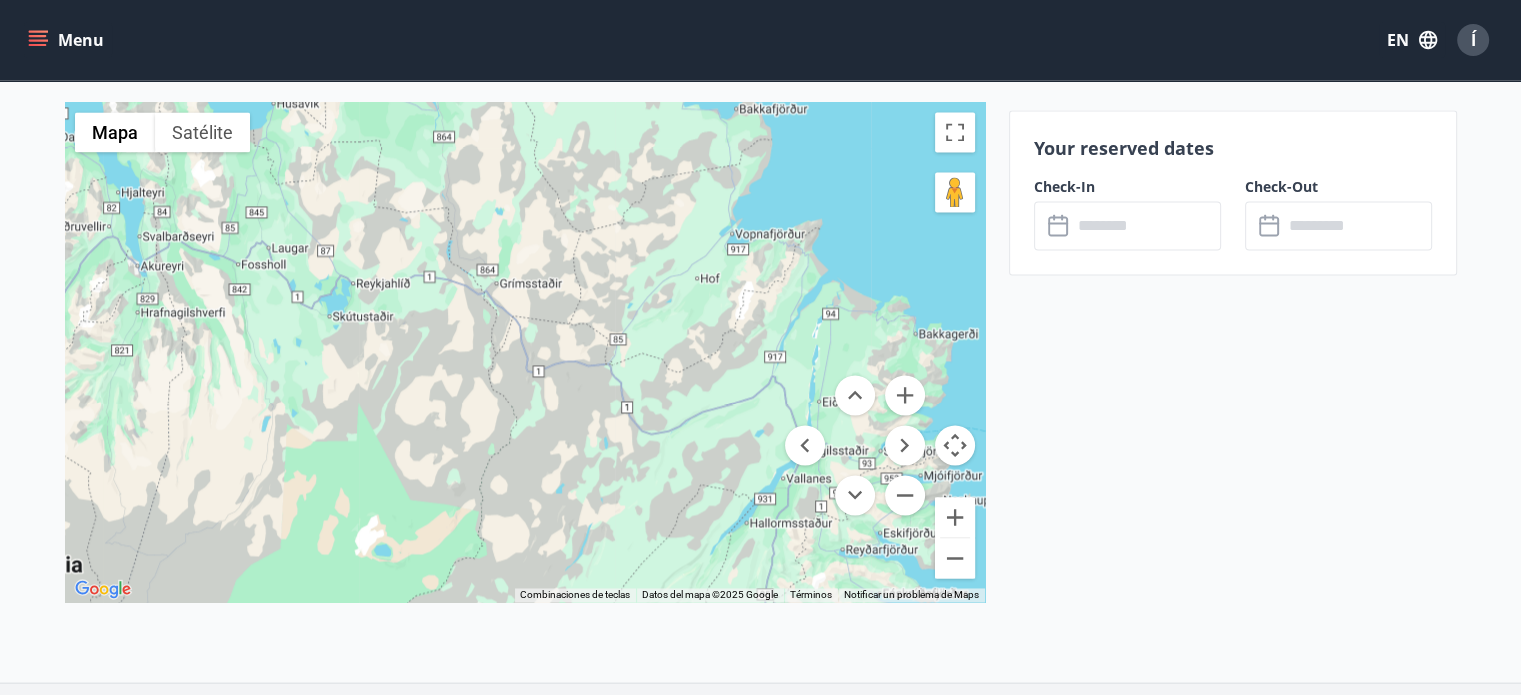 drag, startPoint x: 542, startPoint y: 420, endPoint x: 700, endPoint y: 473, distance: 166.65233 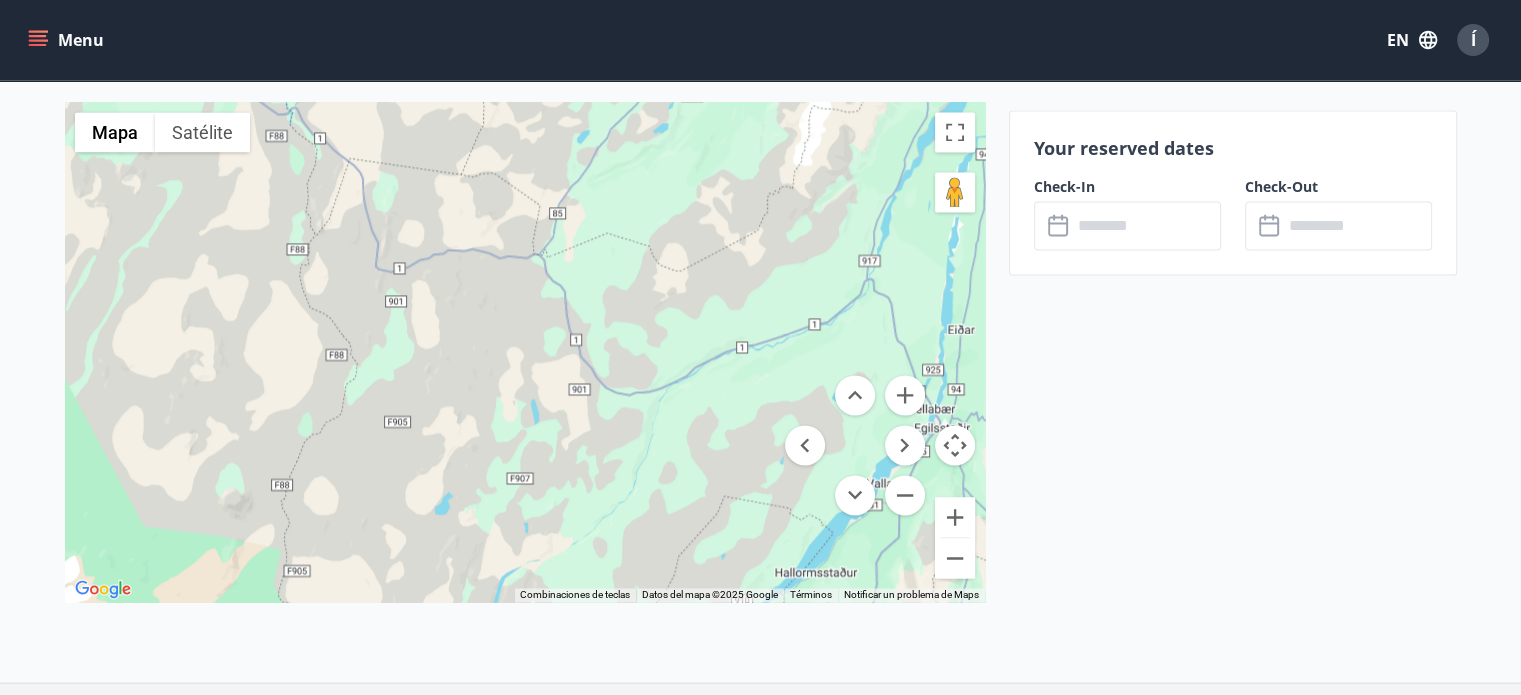 drag, startPoint x: 601, startPoint y: 475, endPoint x: 727, endPoint y: 466, distance: 126.32102 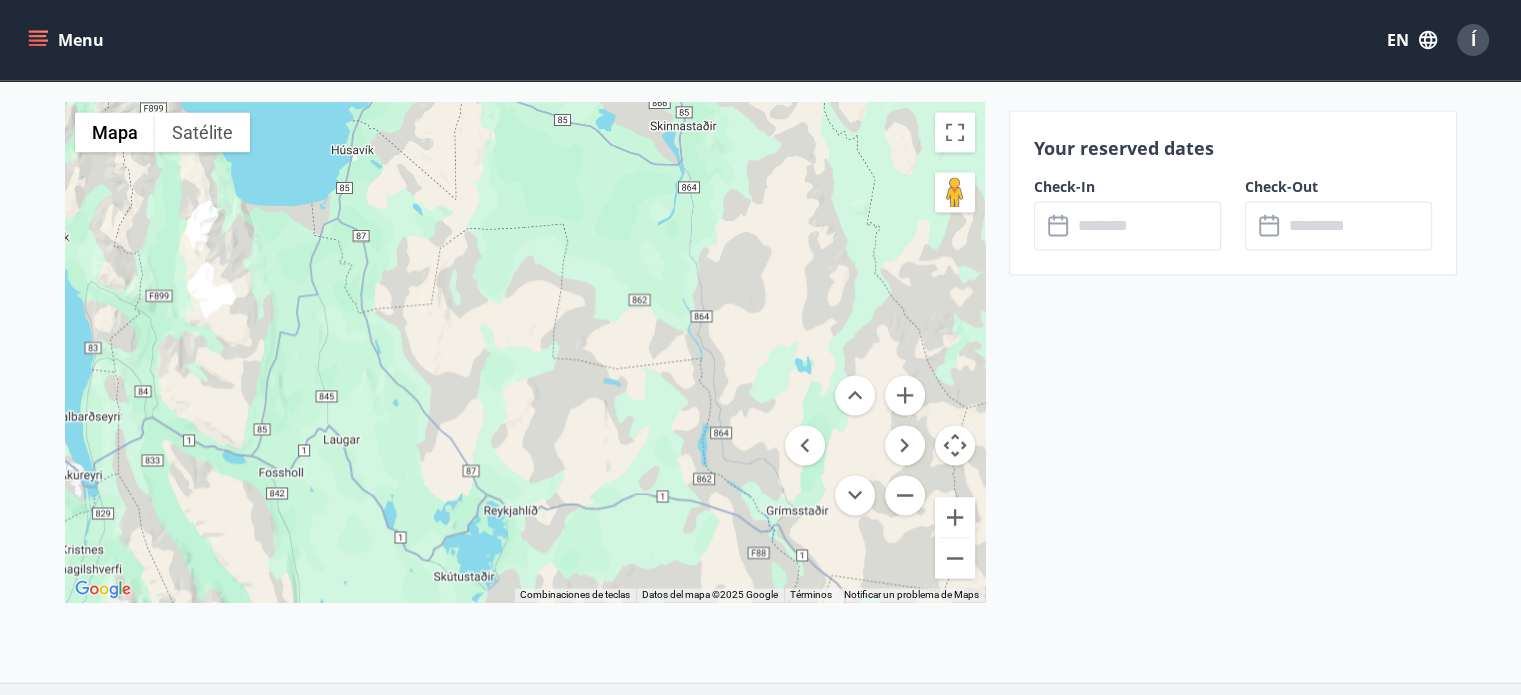 drag, startPoint x: 583, startPoint y: 363, endPoint x: 707, endPoint y: 678, distance: 338.52768 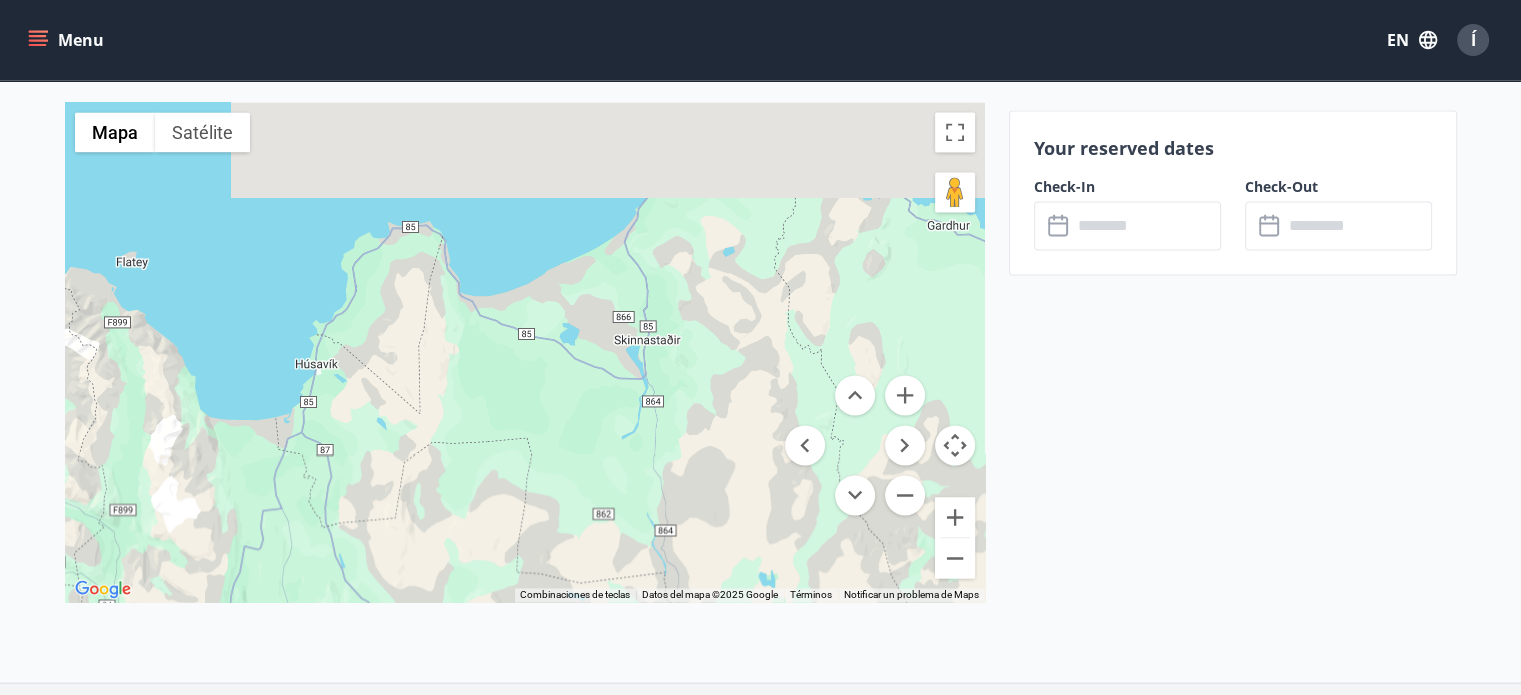 drag, startPoint x: 610, startPoint y: 343, endPoint x: 572, endPoint y: 562, distance: 222.27235 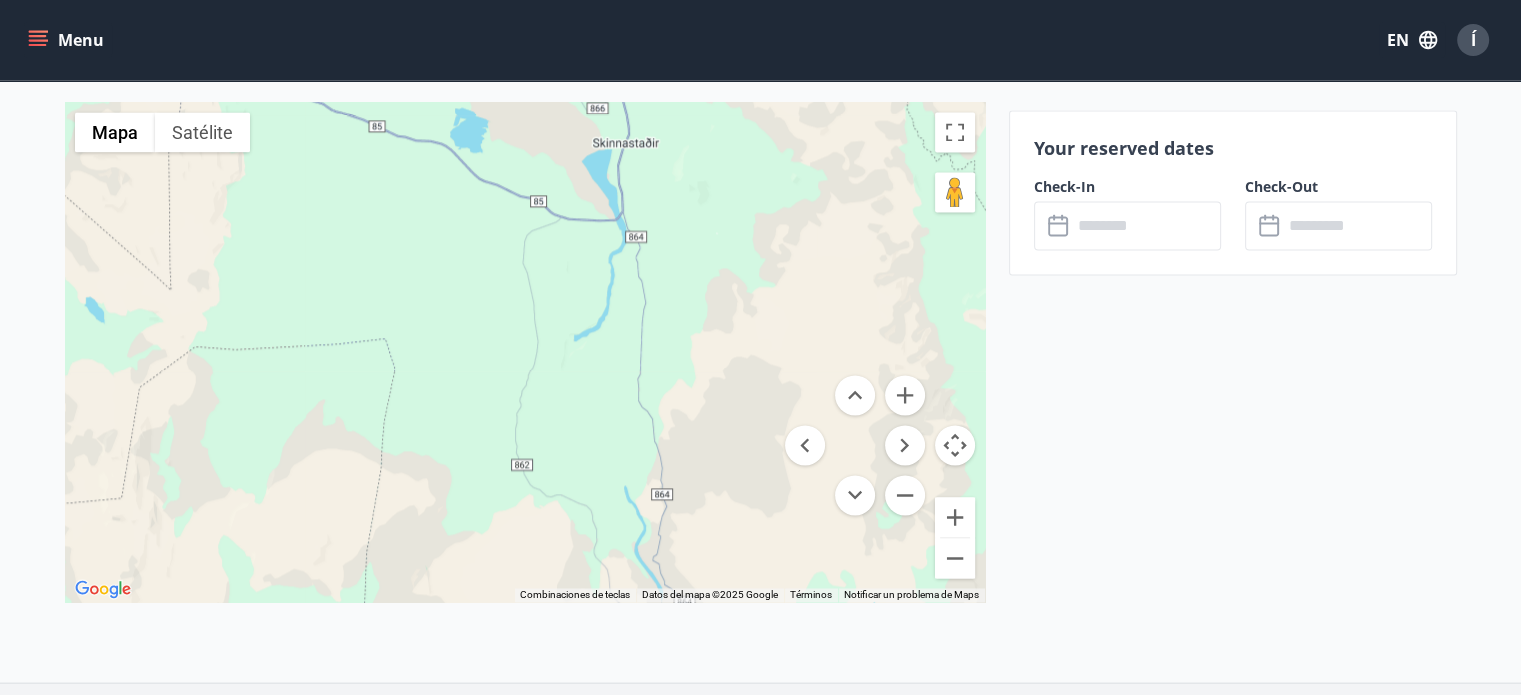drag, startPoint x: 626, startPoint y: 453, endPoint x: 632, endPoint y: 231, distance: 222.08107 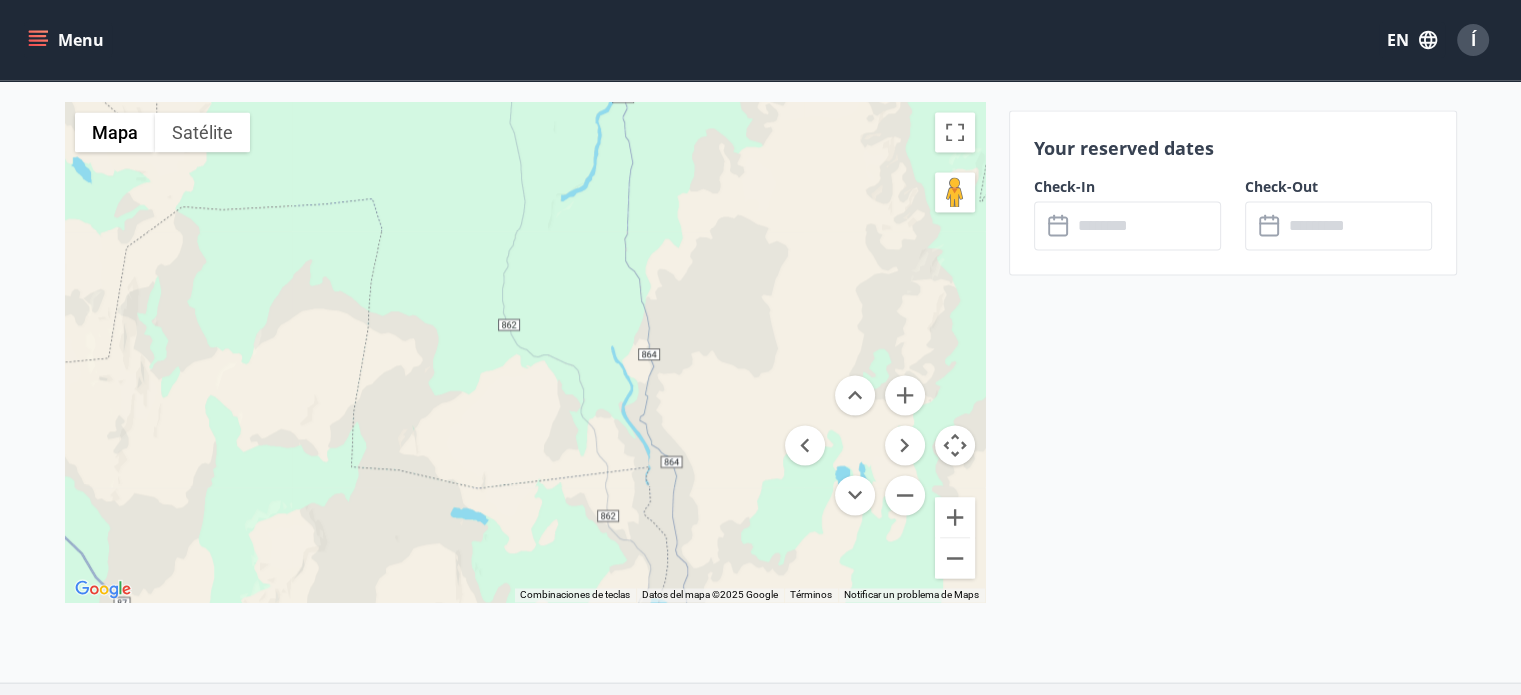 drag, startPoint x: 671, startPoint y: 467, endPoint x: 658, endPoint y: 358, distance: 109.77249 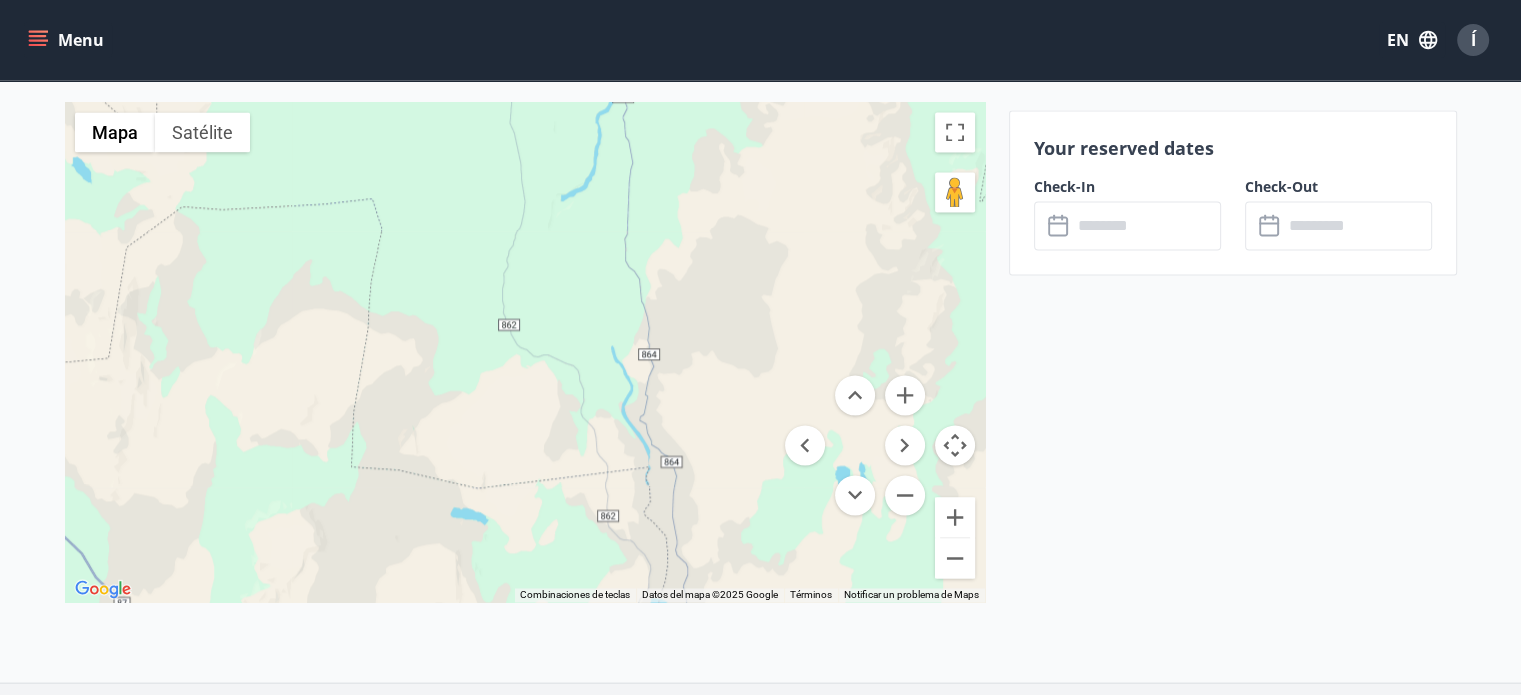 click at bounding box center (525, 352) 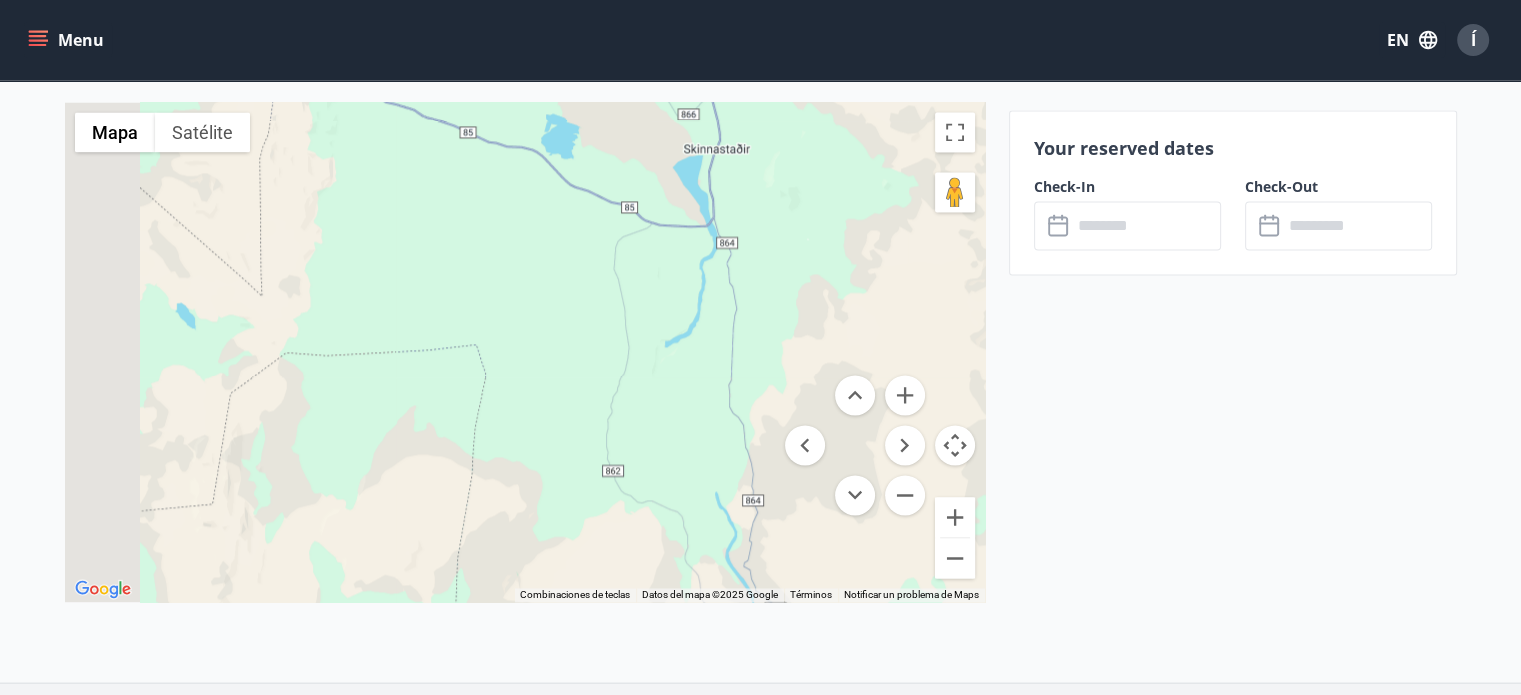 drag, startPoint x: 540, startPoint y: 258, endPoint x: 652, endPoint y: 422, distance: 198.59506 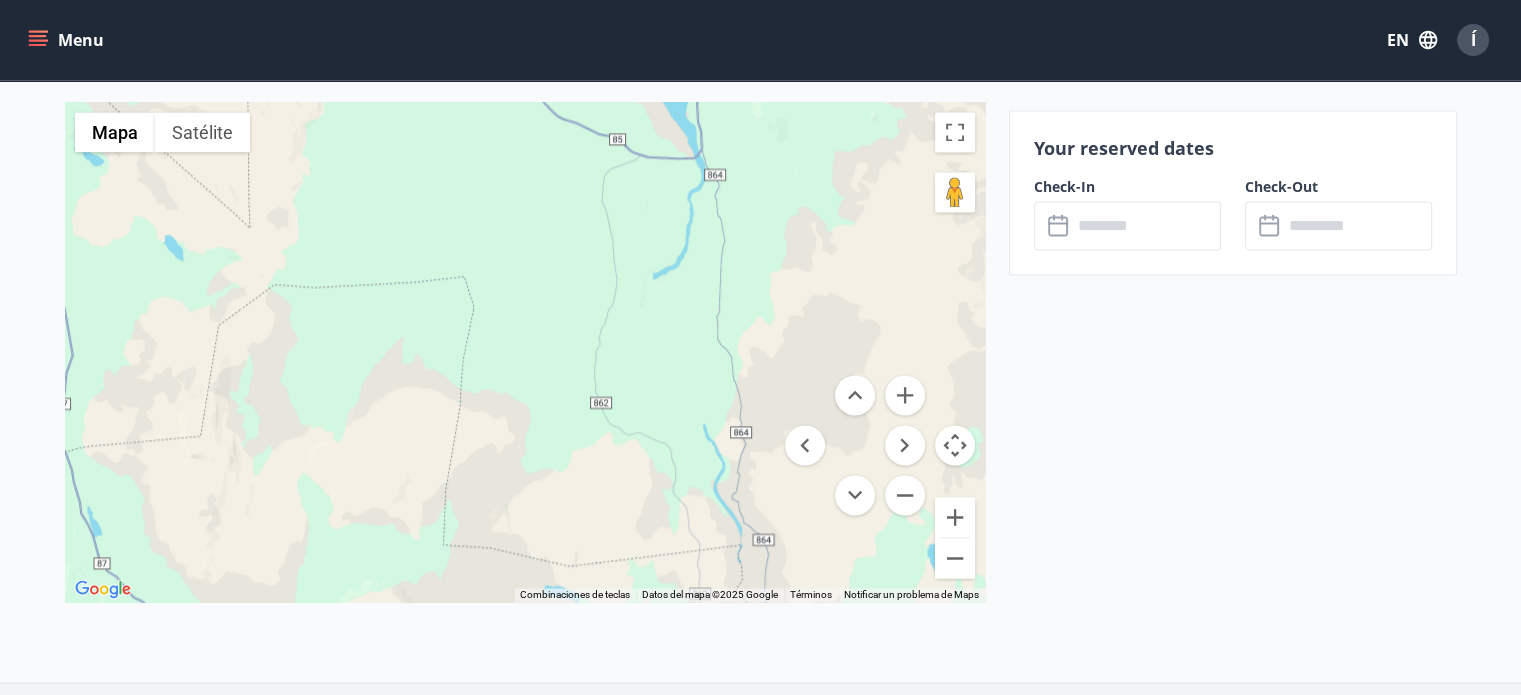 drag, startPoint x: 697, startPoint y: 544, endPoint x: 656, endPoint y: 379, distance: 170.01764 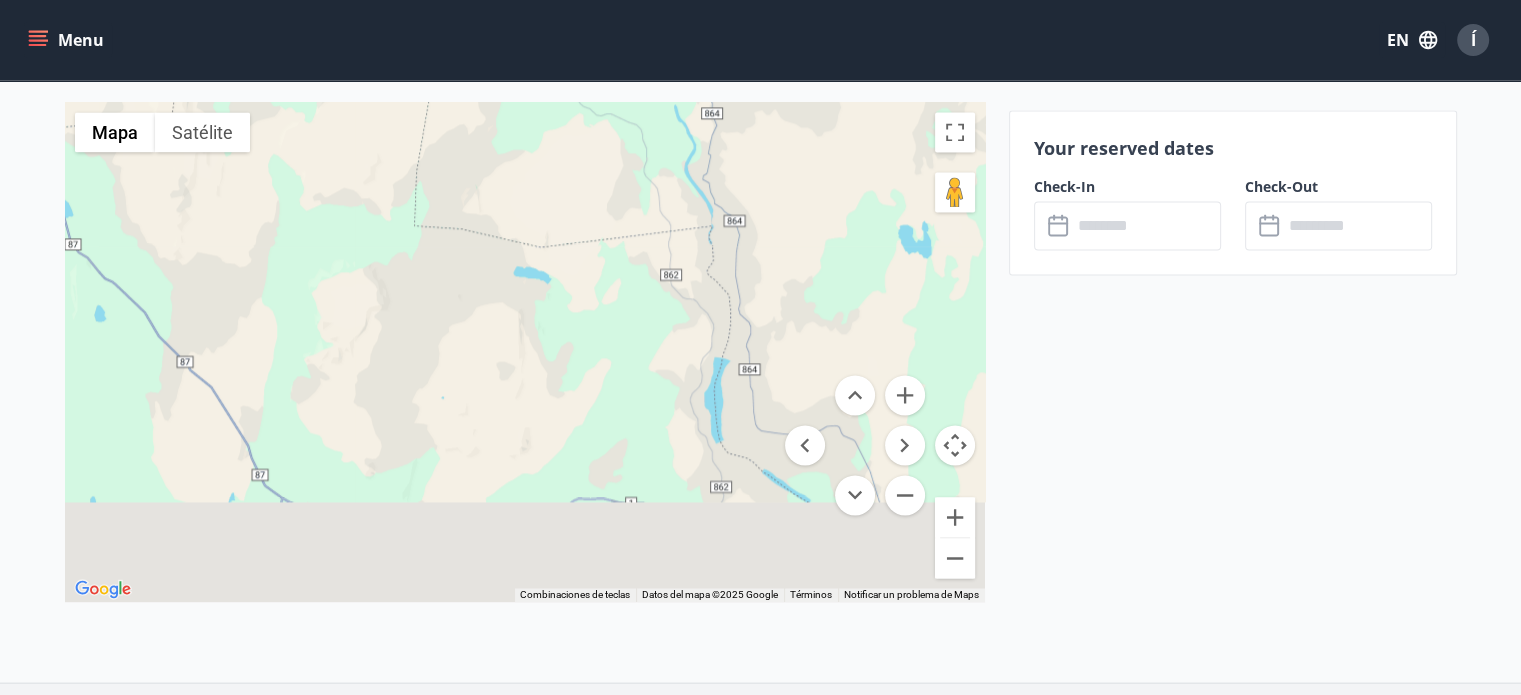 drag, startPoint x: 656, startPoint y: 379, endPoint x: 653, endPoint y: 135, distance: 244.01845 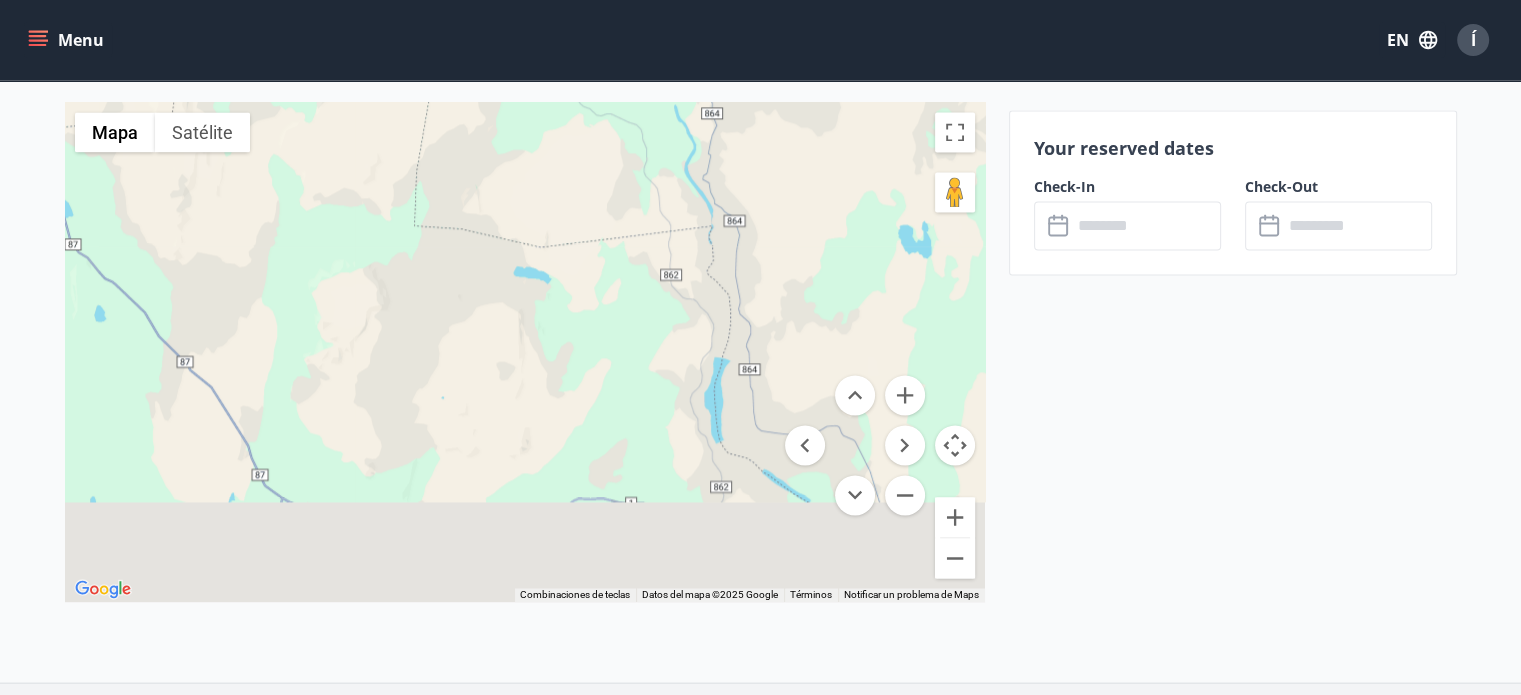 click at bounding box center (525, 352) 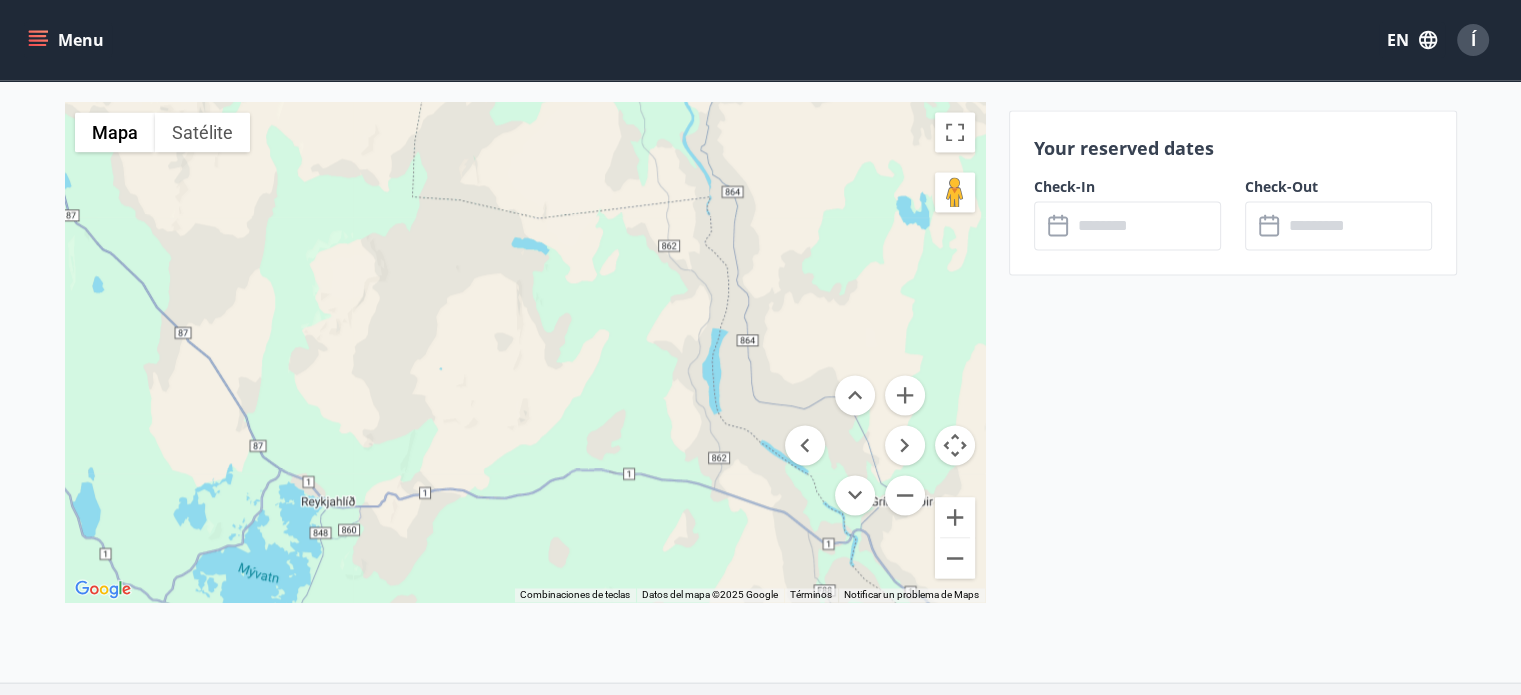 drag, startPoint x: 433, startPoint y: 206, endPoint x: 550, endPoint y: 293, distance: 145.80124 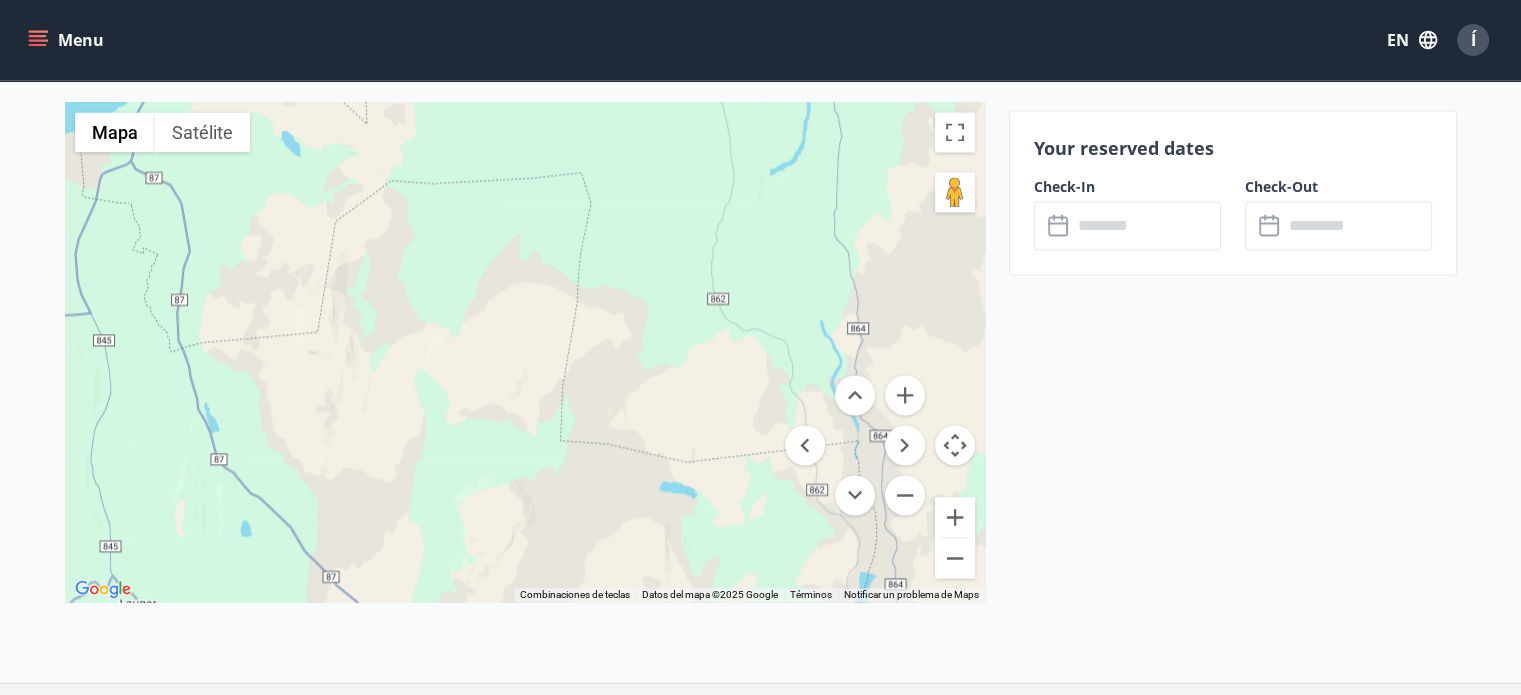 drag, startPoint x: 676, startPoint y: 255, endPoint x: 349, endPoint y: 531, distance: 427.9077 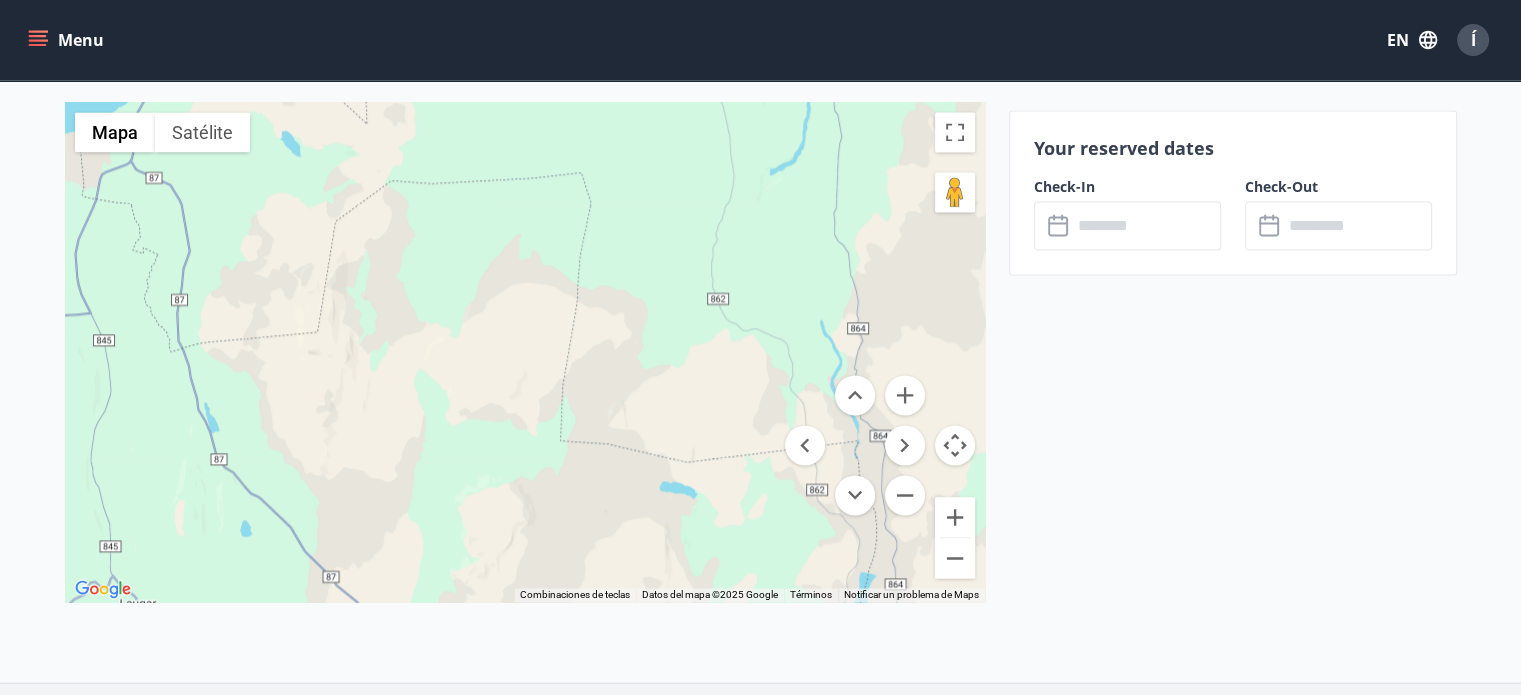 click at bounding box center (525, 352) 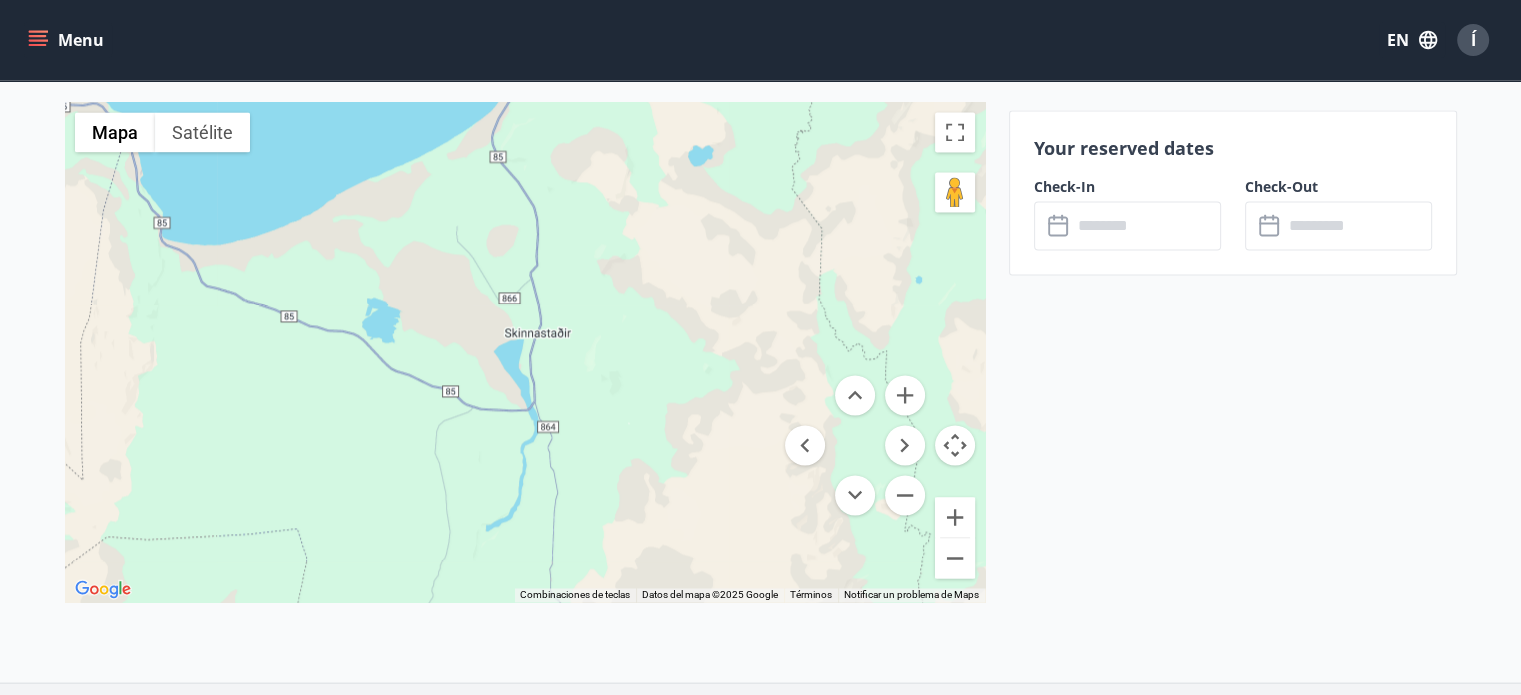 drag, startPoint x: 404, startPoint y: 463, endPoint x: 497, endPoint y: 481, distance: 94.72592 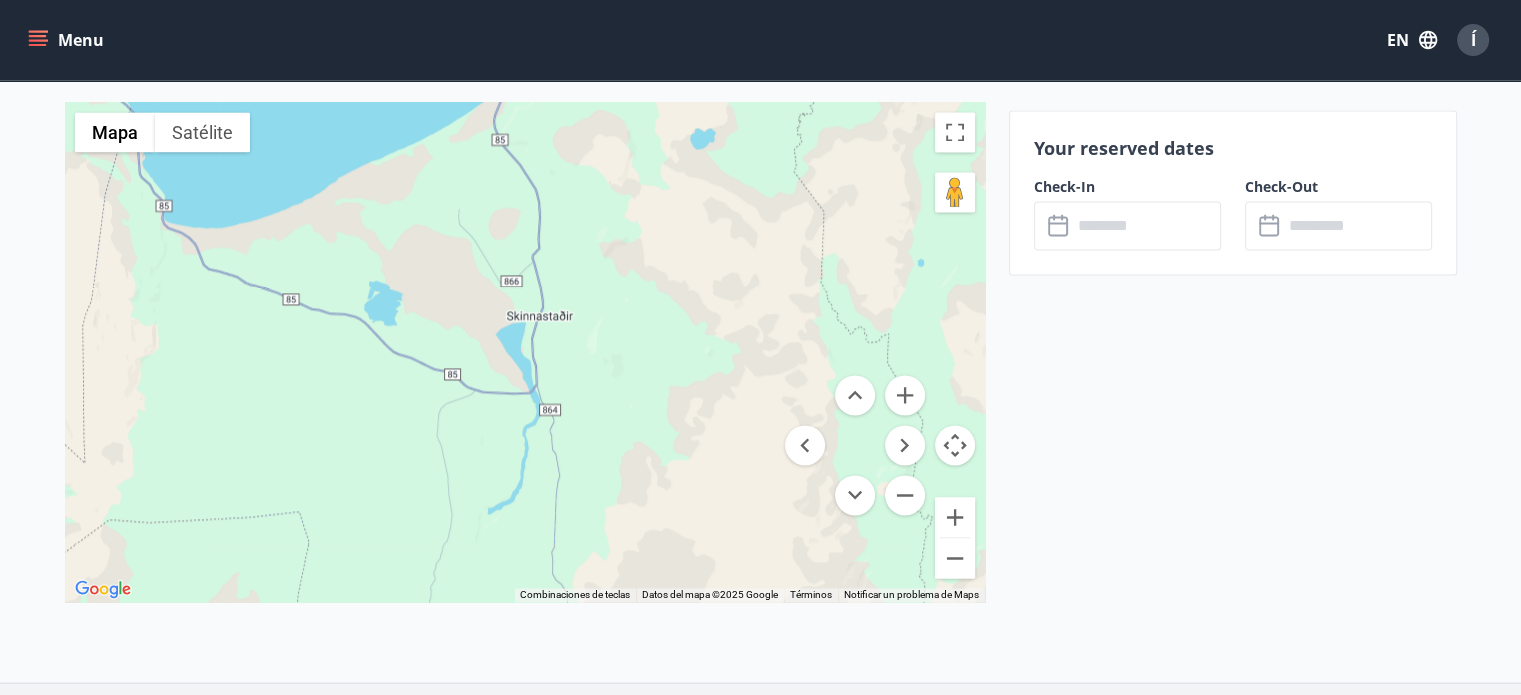 drag, startPoint x: 573, startPoint y: 387, endPoint x: 568, endPoint y: 350, distance: 37.336308 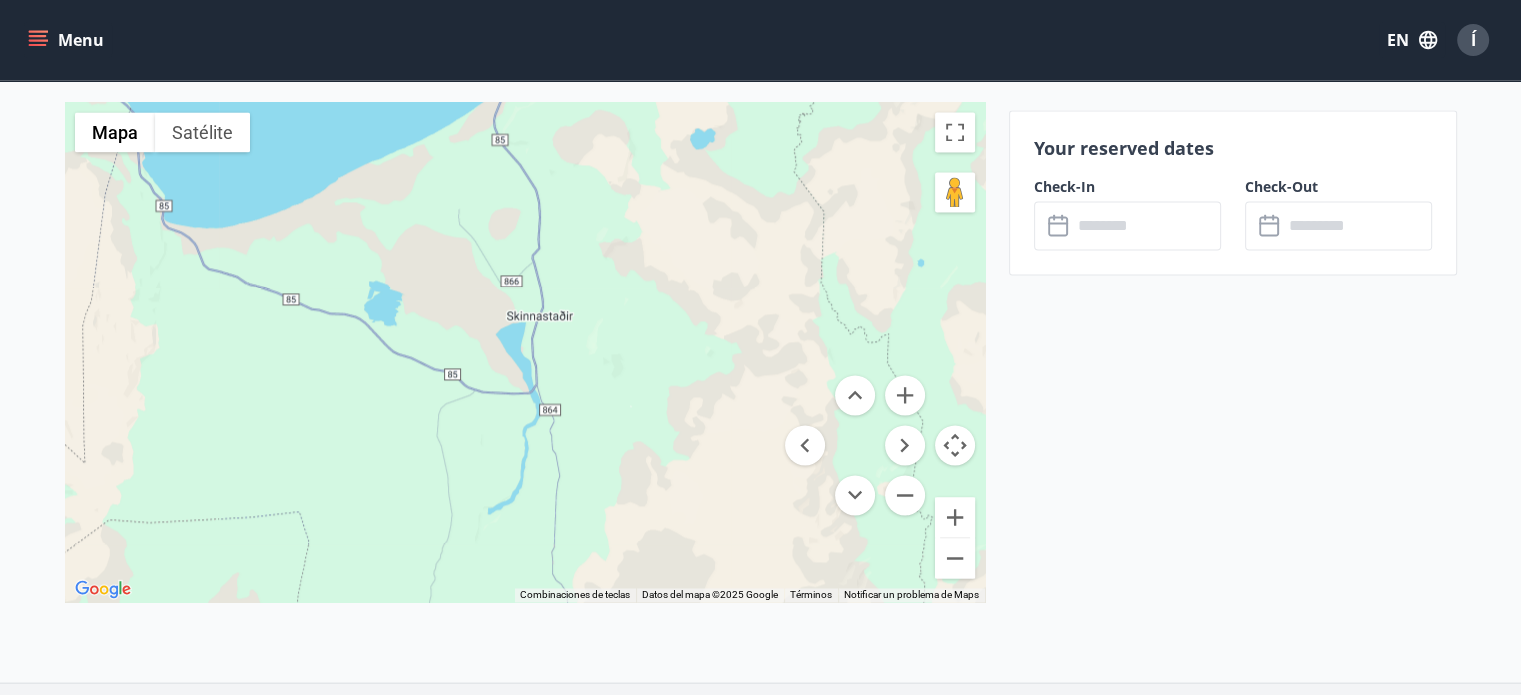 click at bounding box center (525, 352) 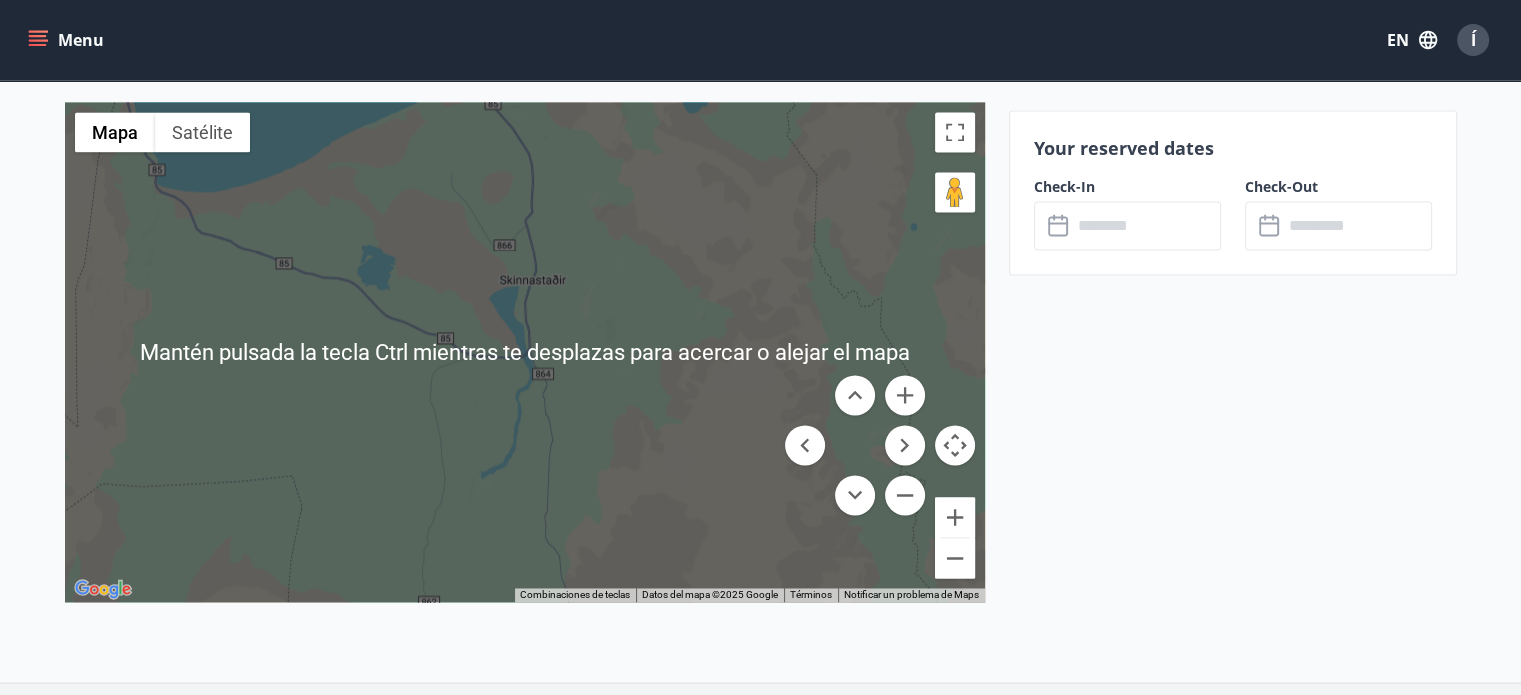 scroll, scrollTop: 2999, scrollLeft: 0, axis: vertical 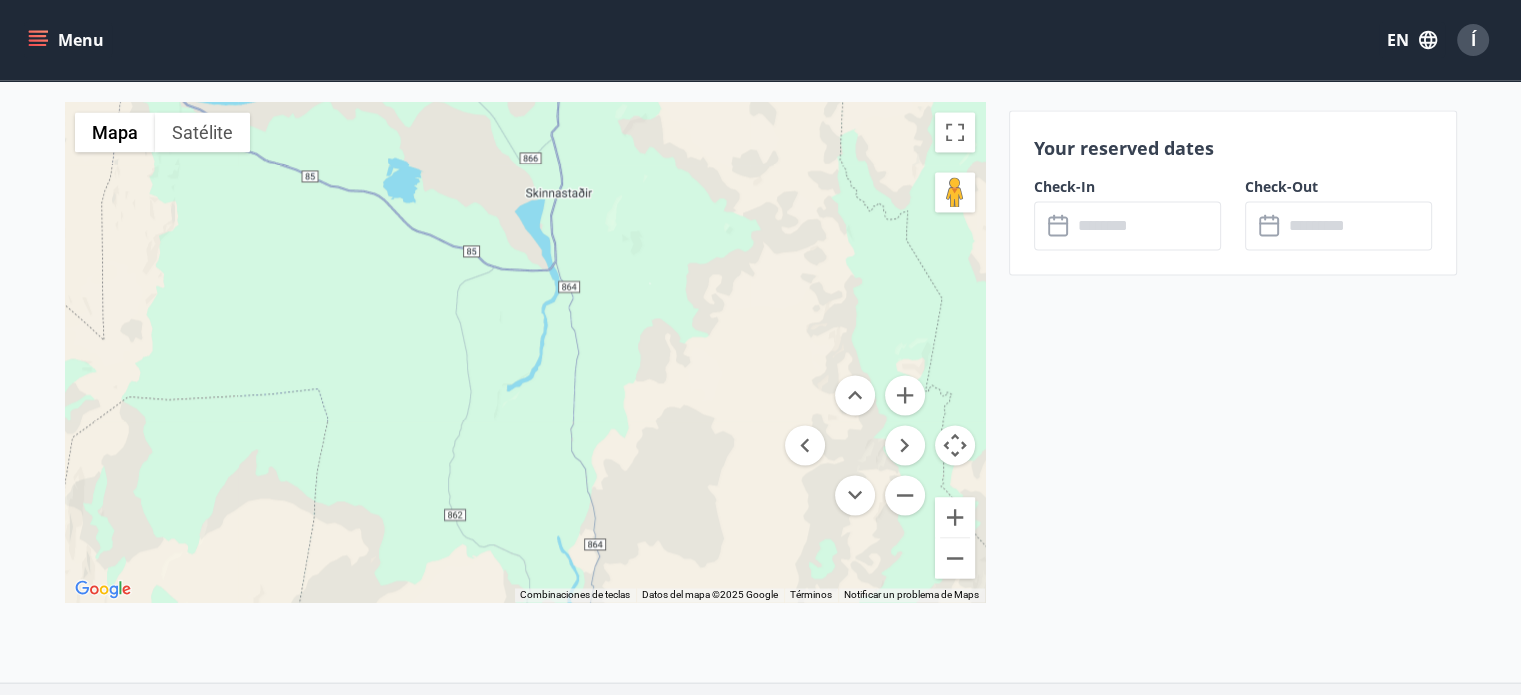 drag, startPoint x: 500, startPoint y: 427, endPoint x: 526, endPoint y: 336, distance: 94.641426 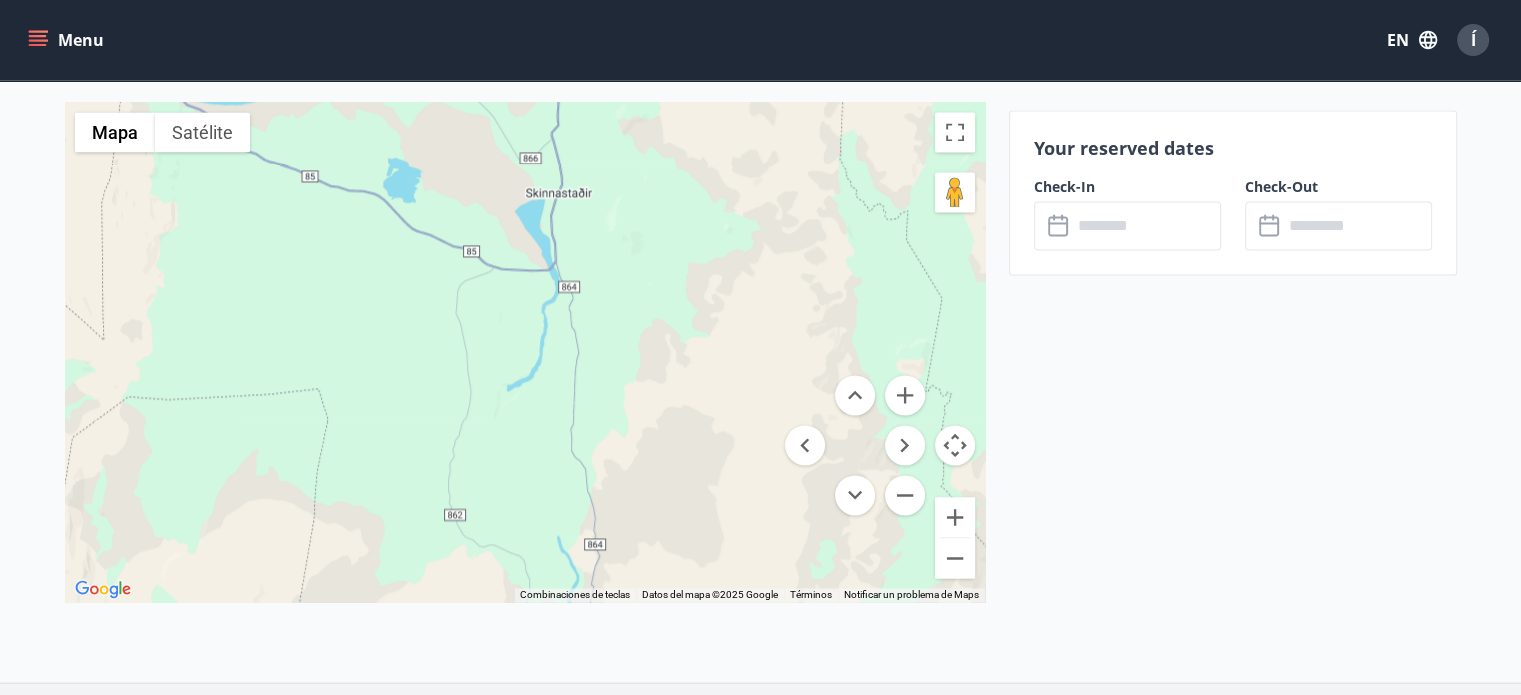 click at bounding box center [525, 352] 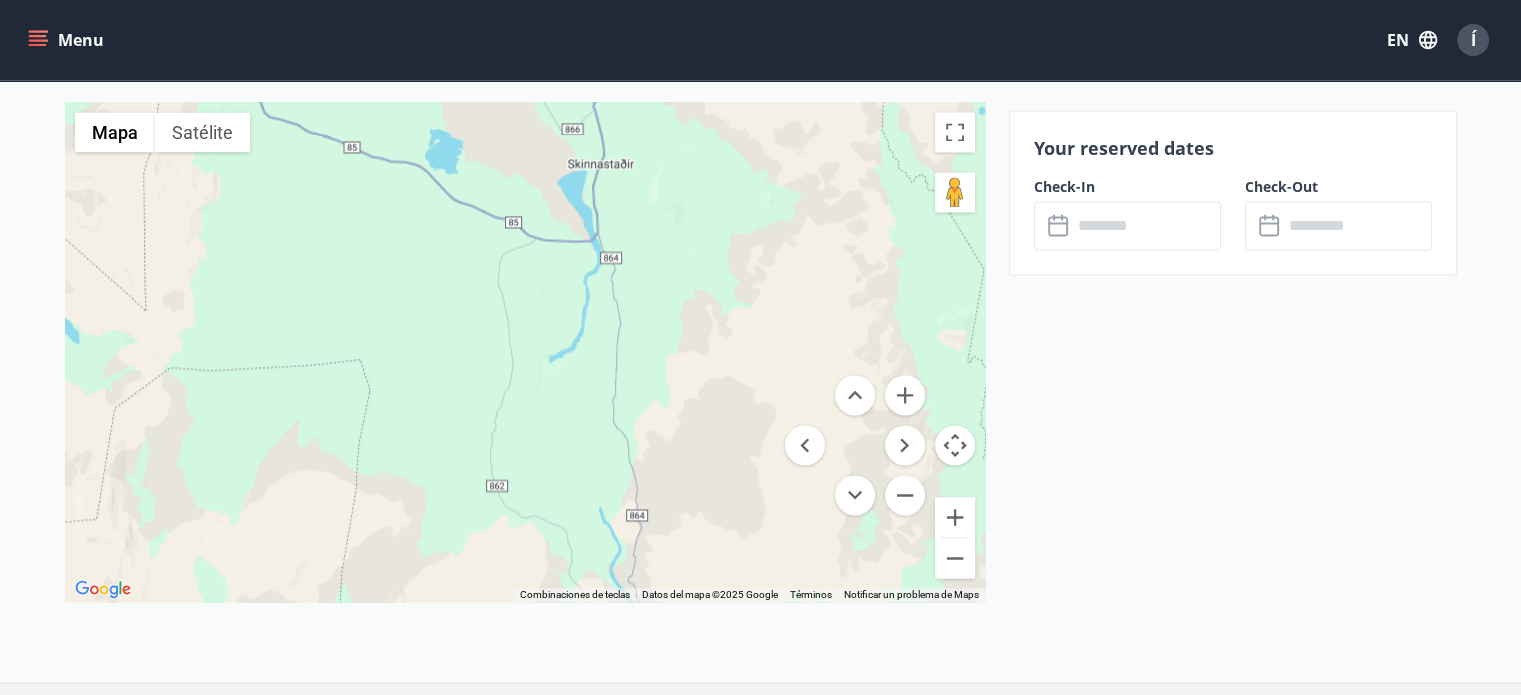 drag, startPoint x: 572, startPoint y: 314, endPoint x: 619, endPoint y: 286, distance: 54.708317 